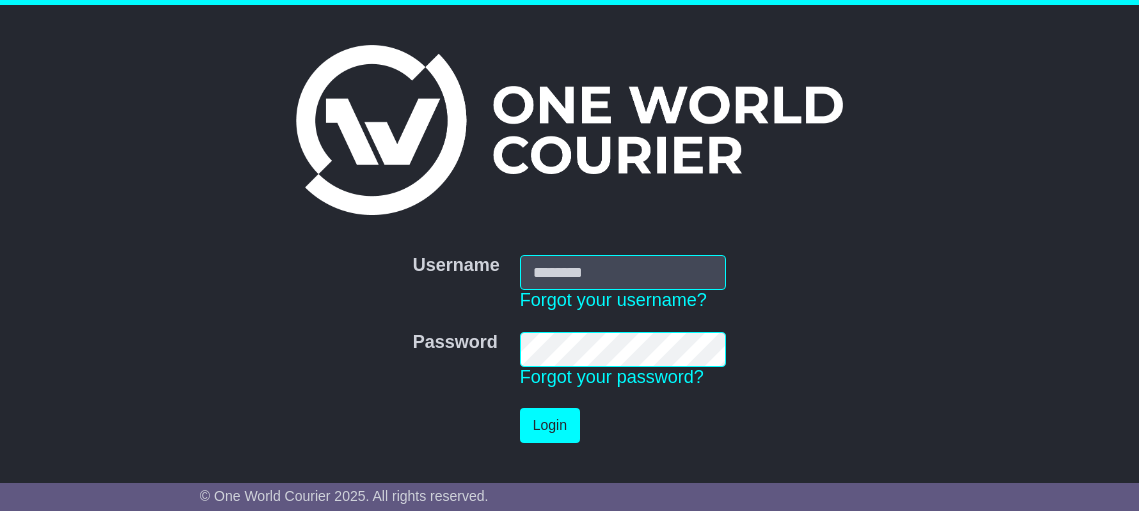 scroll, scrollTop: 0, scrollLeft: 0, axis: both 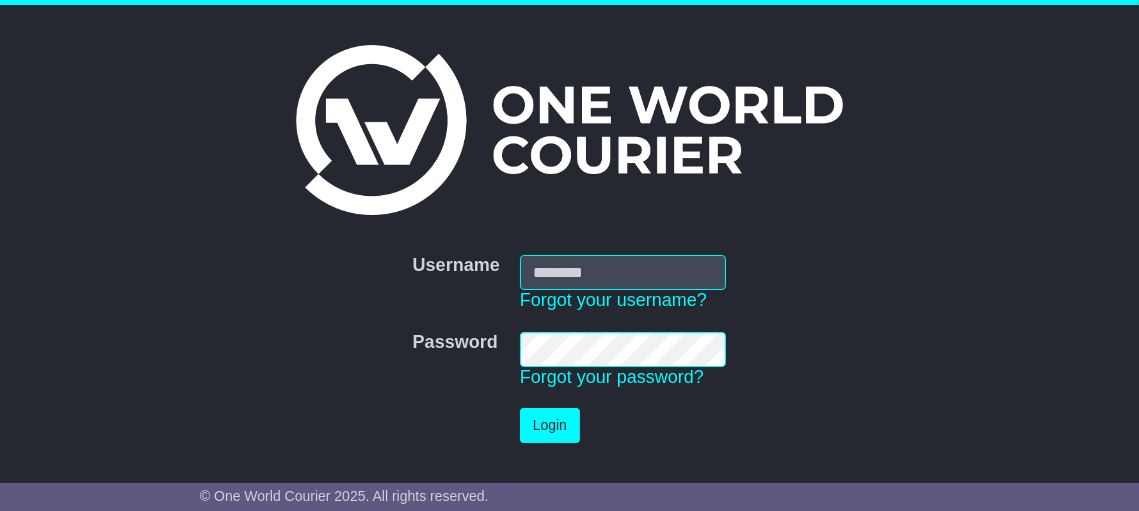 type on "**********" 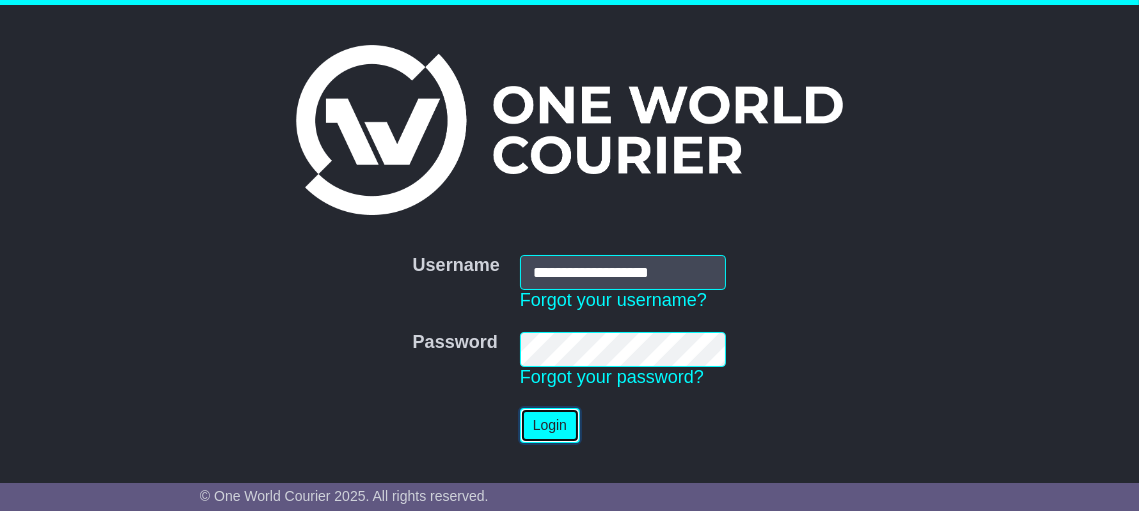 click on "Login" at bounding box center [550, 425] 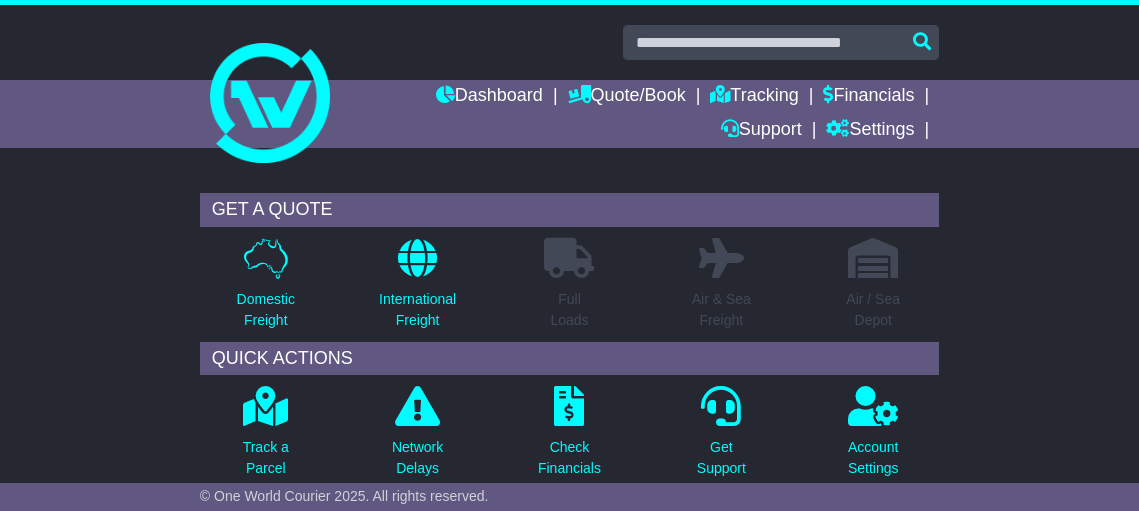 scroll, scrollTop: 533, scrollLeft: 0, axis: vertical 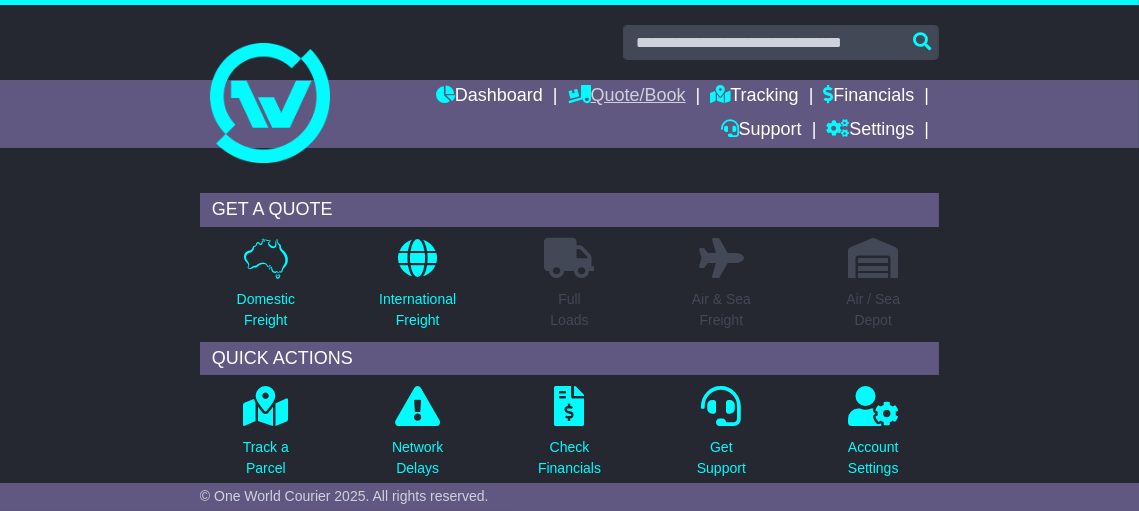 click on "Quote/Book" at bounding box center (627, 97) 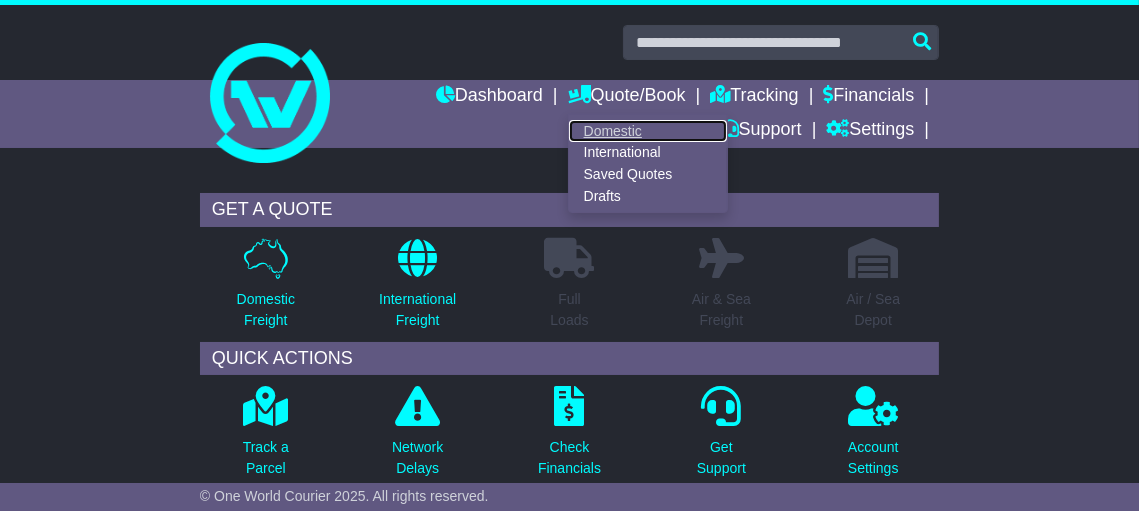 click on "Domestic" at bounding box center [648, 131] 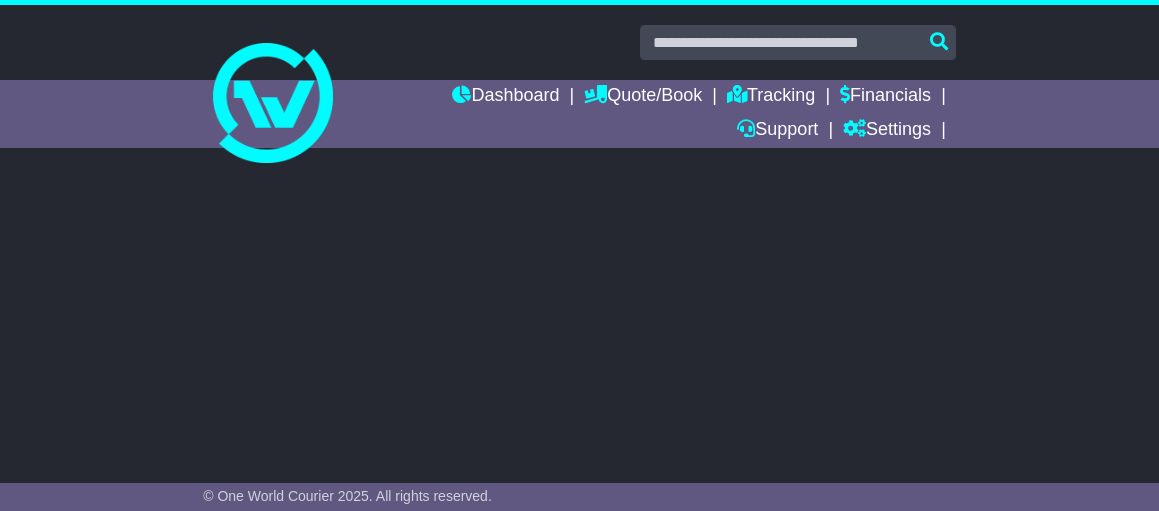 scroll, scrollTop: 0, scrollLeft: 0, axis: both 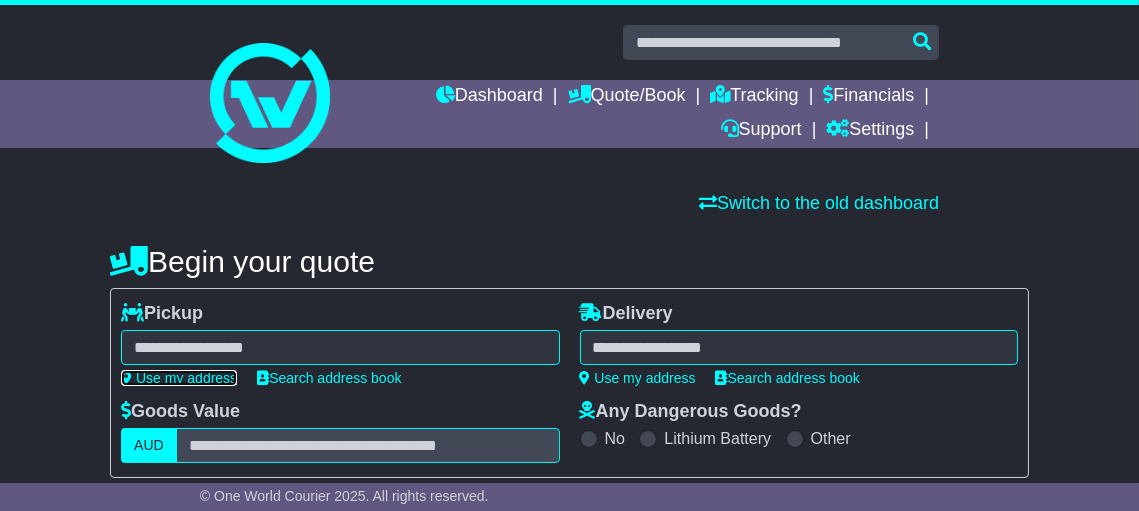click on "Use my address" at bounding box center (179, 378) 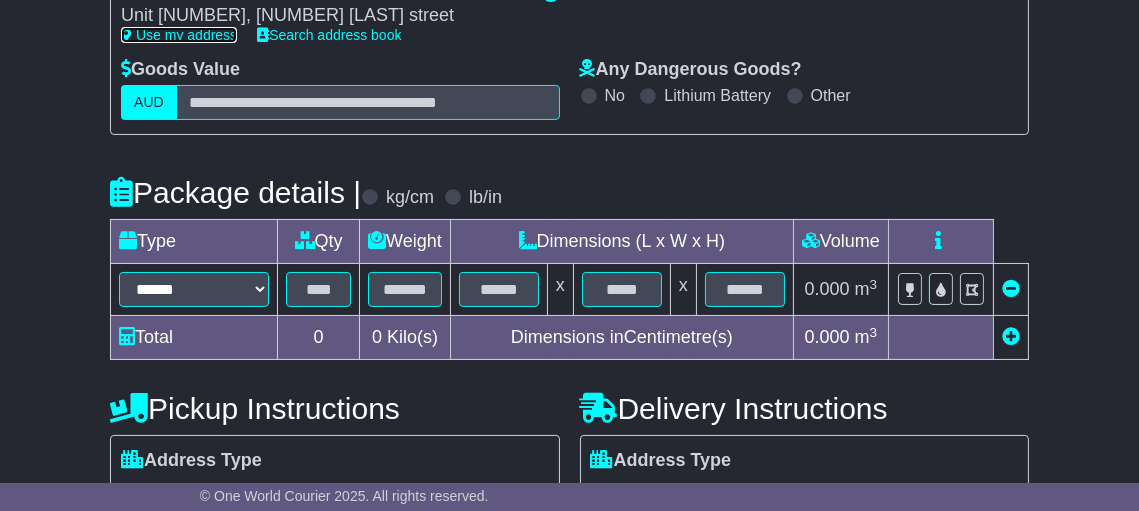 scroll, scrollTop: 400, scrollLeft: 0, axis: vertical 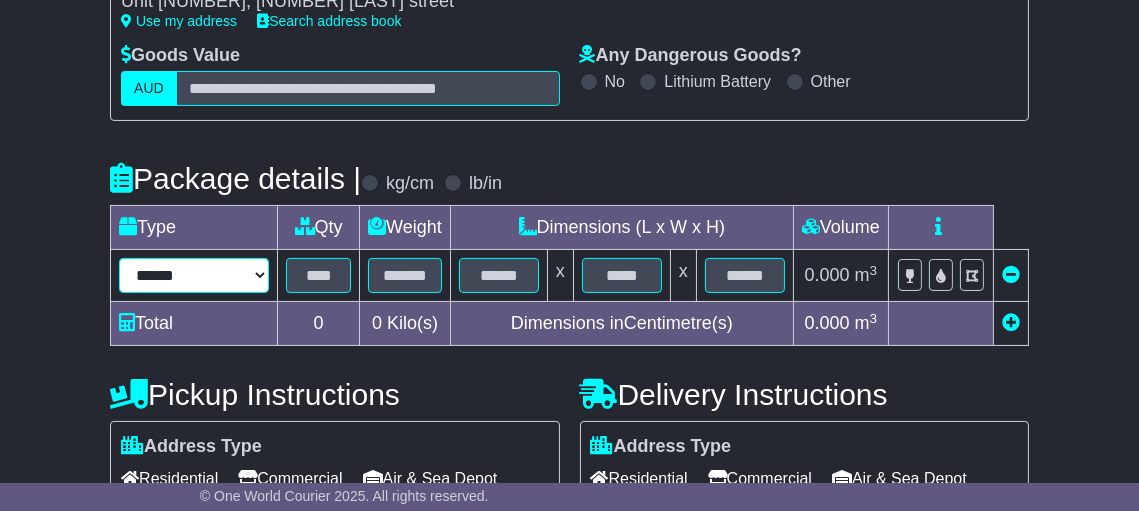 click on "****** ****** *** ******** ***** **** **** ****** *** *******" at bounding box center [194, 275] 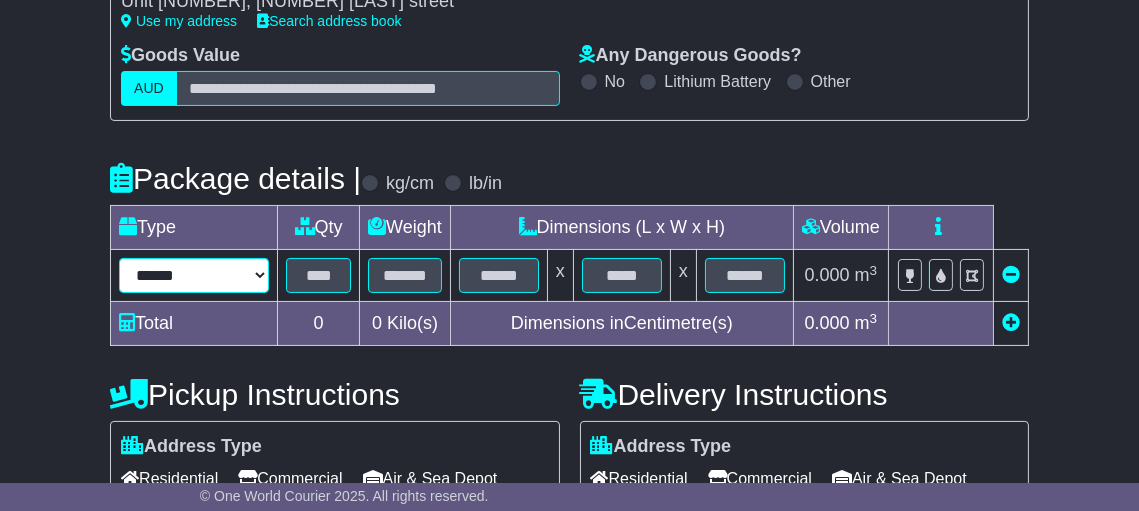 select on "*****" 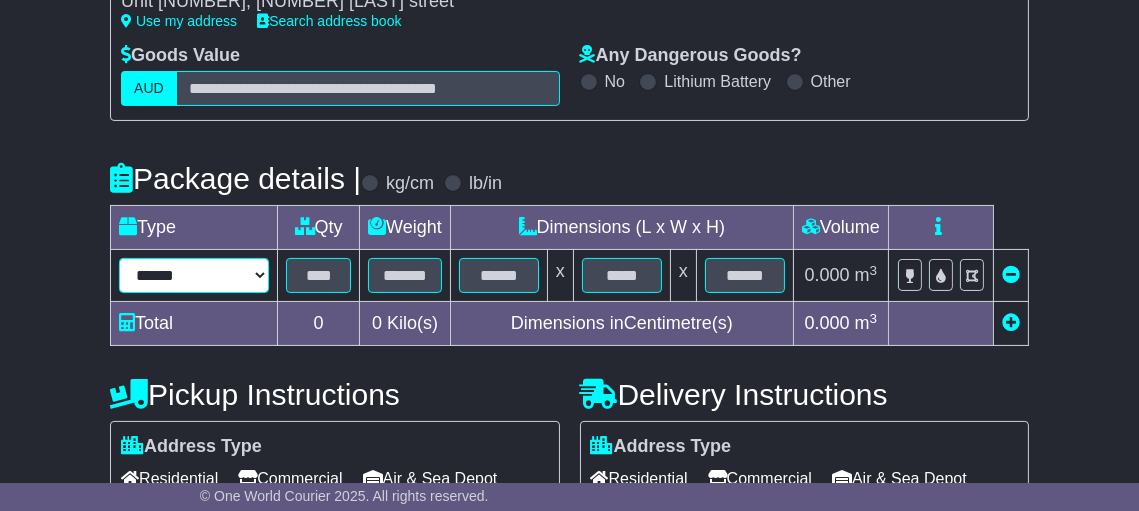 click on "****** ****** *** ******** ***** **** **** ****** *** *******" at bounding box center (194, 275) 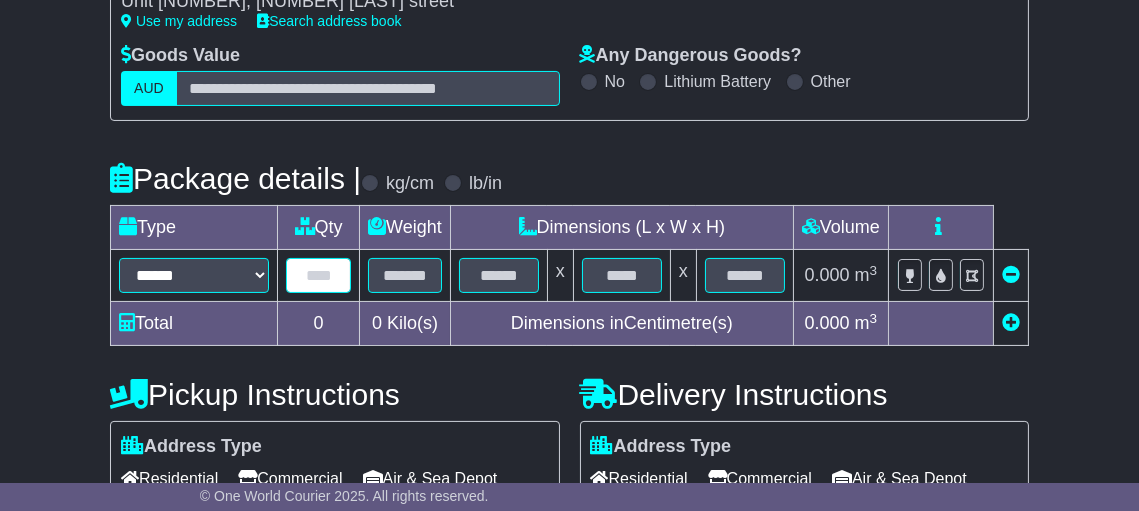 click at bounding box center [318, 275] 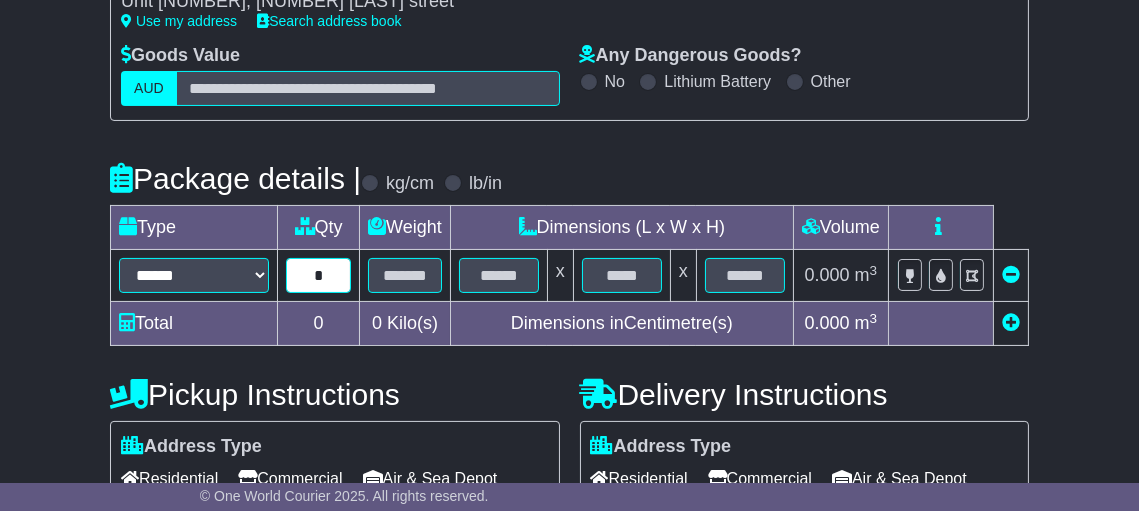 type on "*" 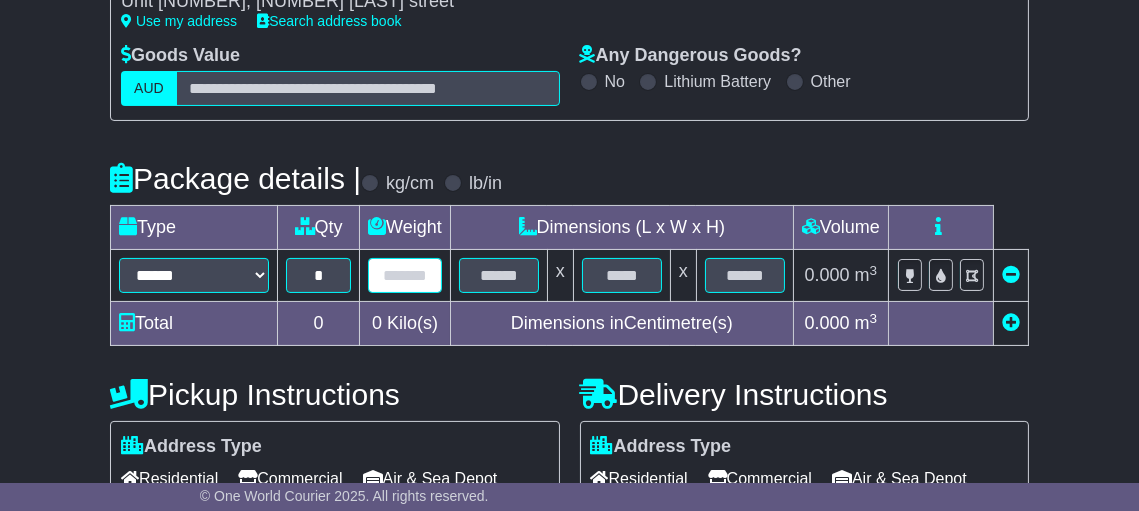 click at bounding box center [405, 275] 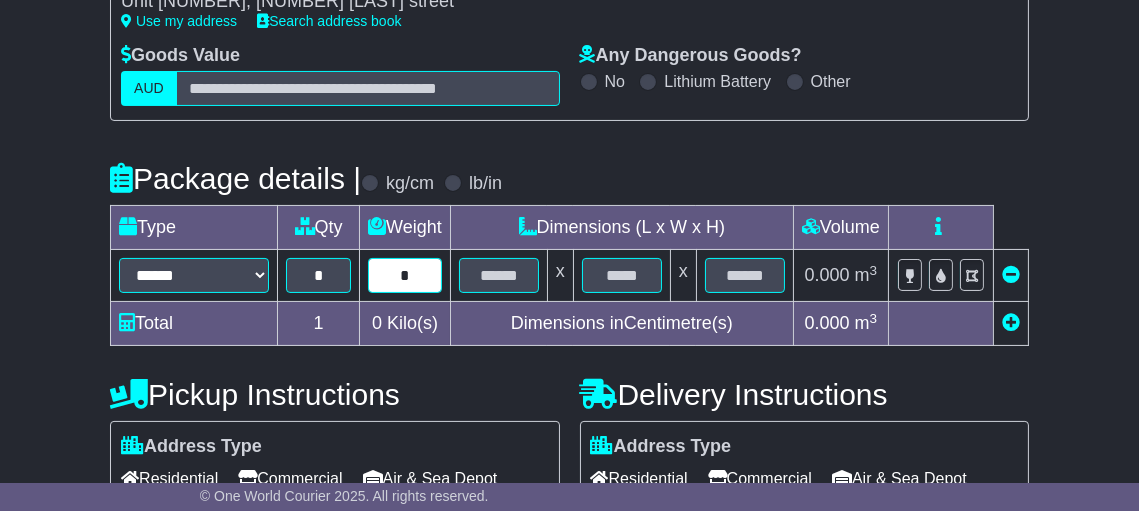 type on "*" 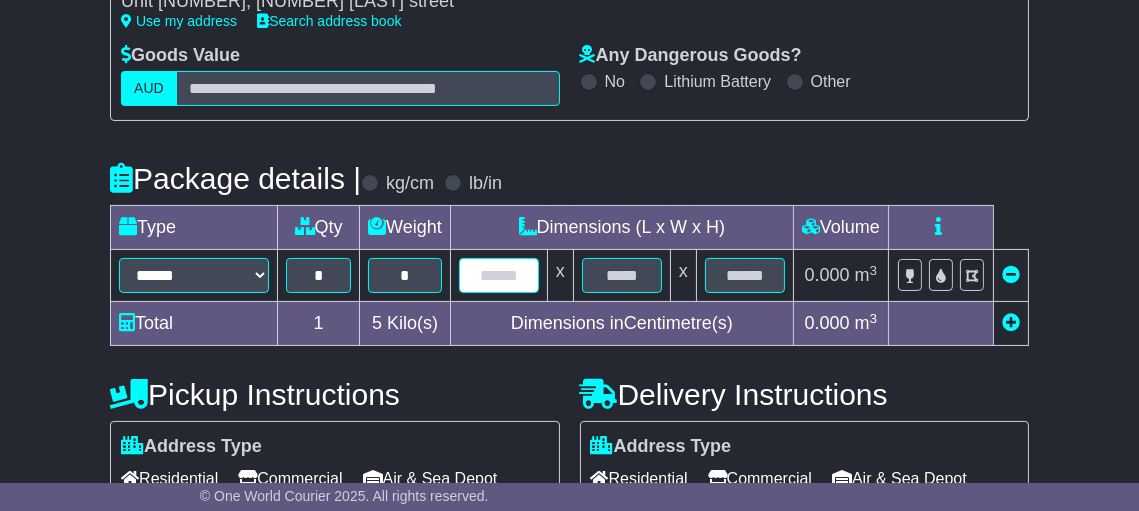 click at bounding box center (499, 275) 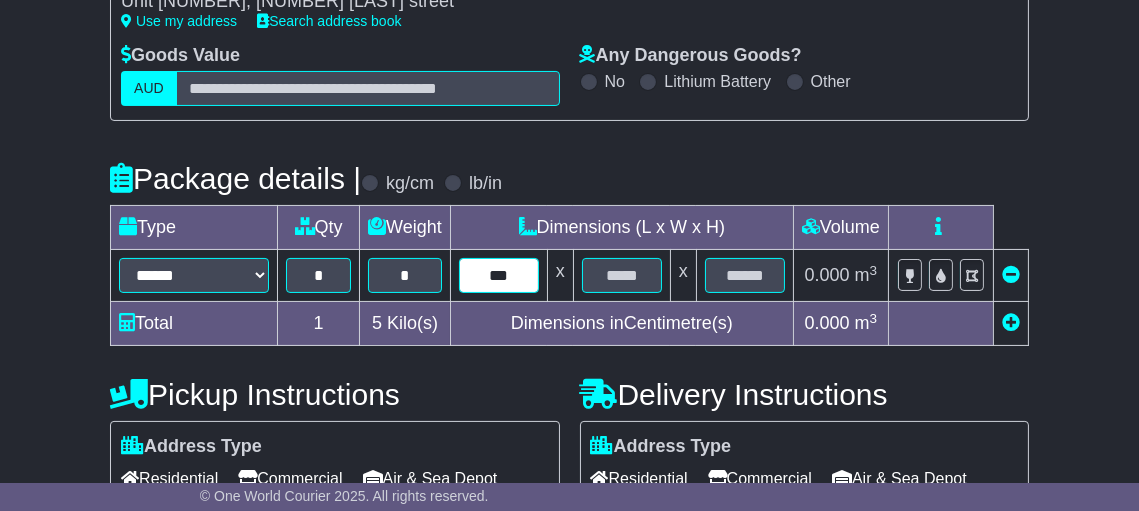 type on "***" 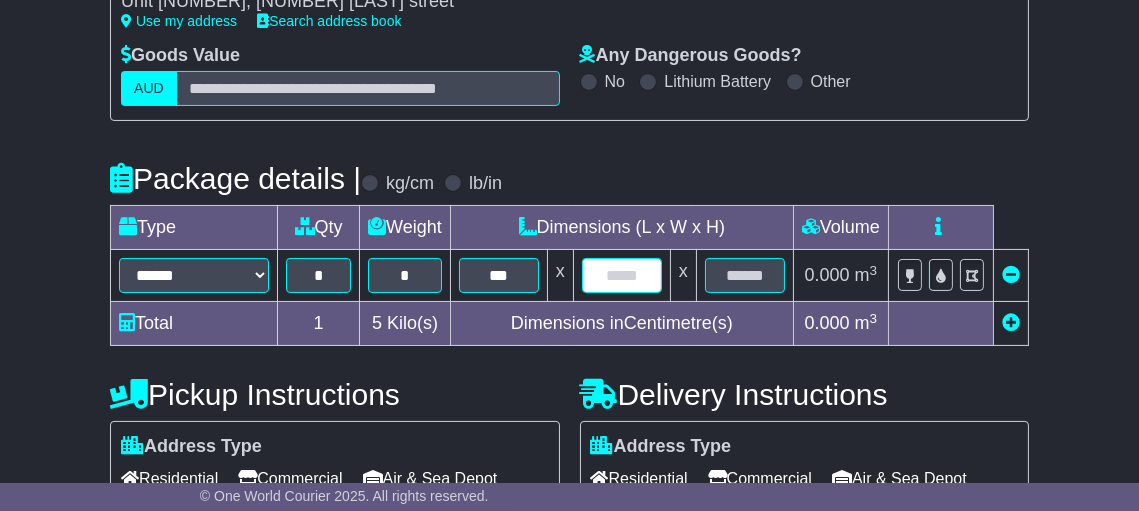 click at bounding box center (622, 275) 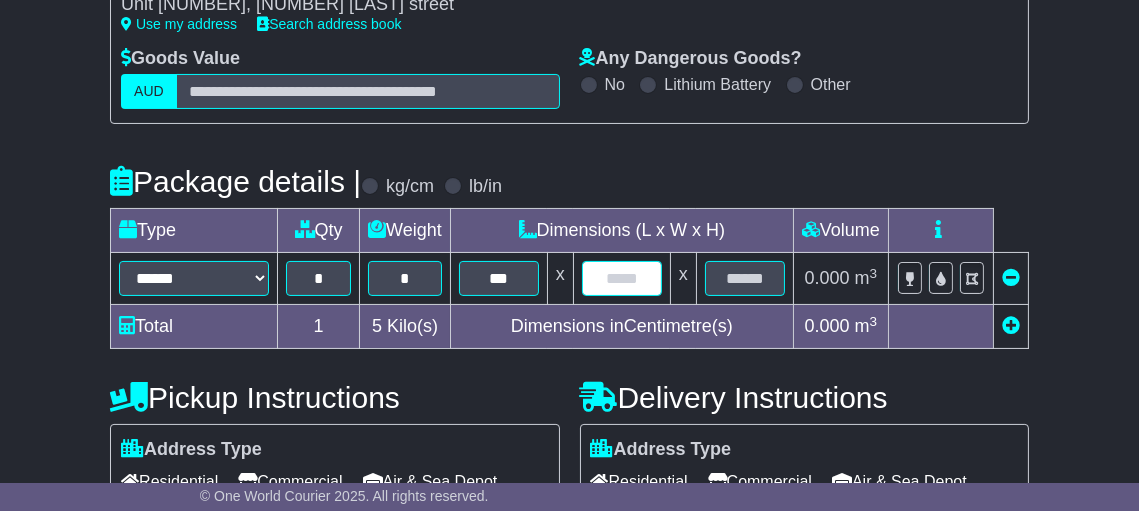 scroll, scrollTop: 352, scrollLeft: 0, axis: vertical 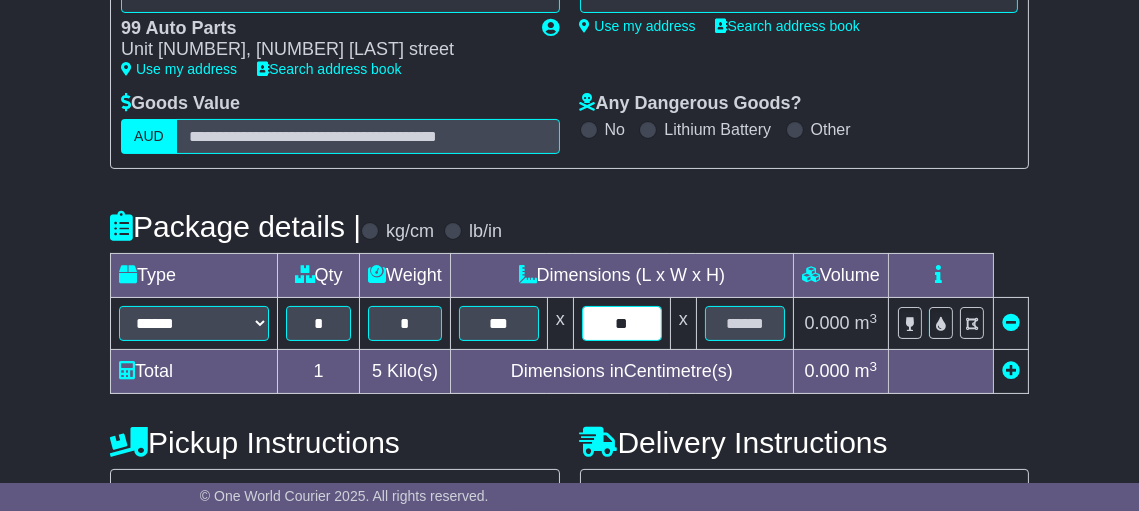 type on "**" 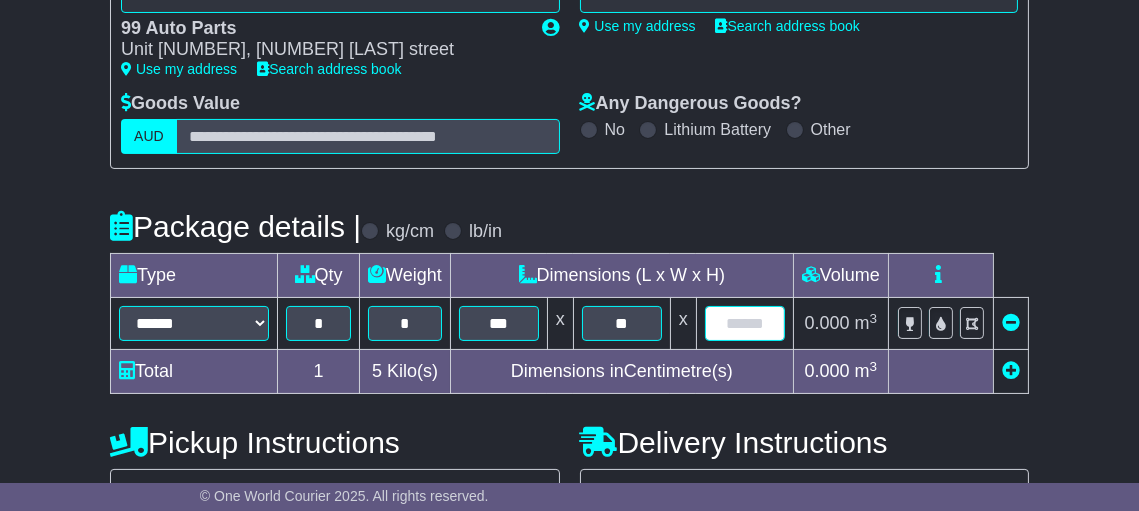 click at bounding box center (745, 323) 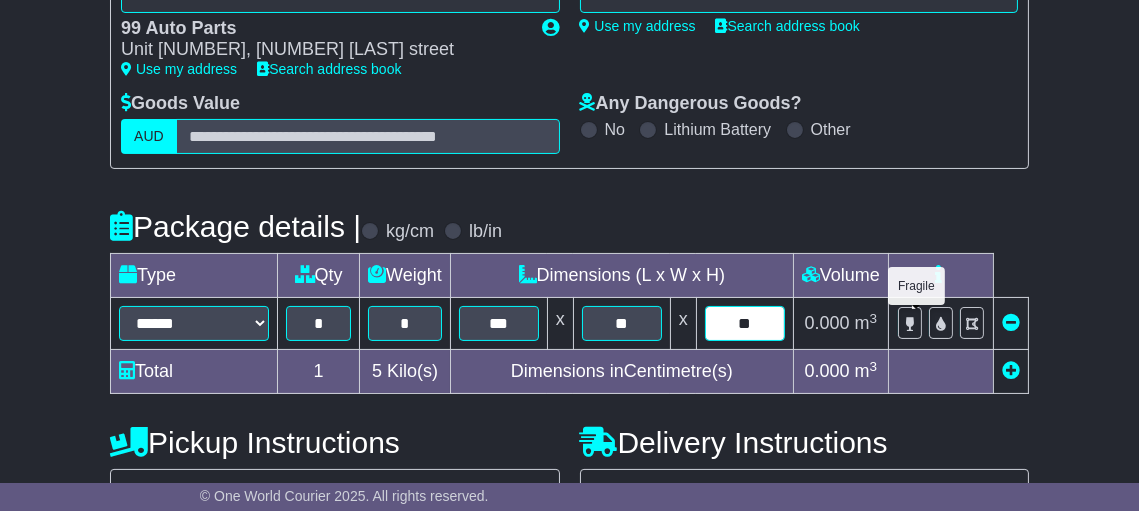 type on "**" 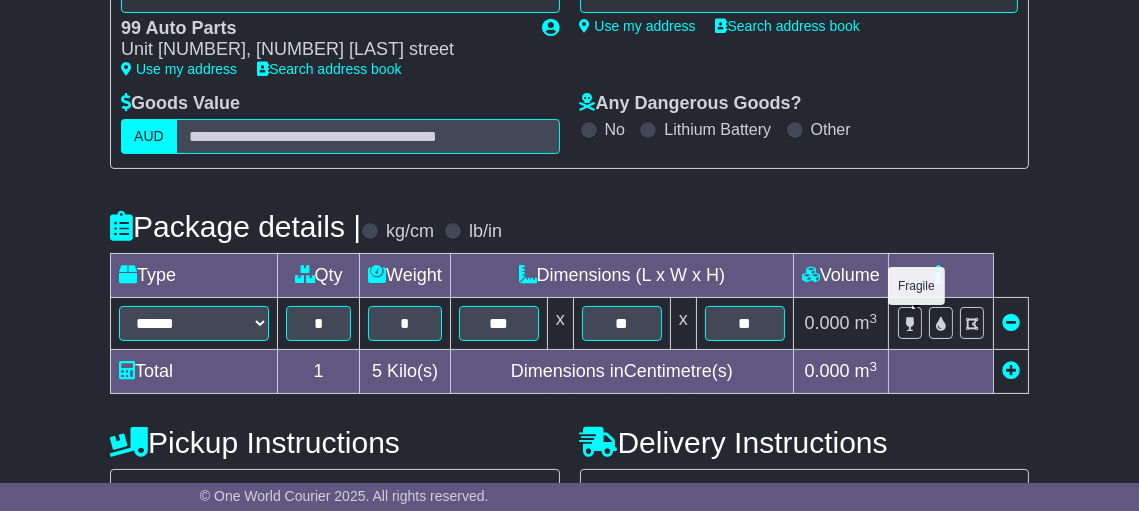 click at bounding box center [910, 324] 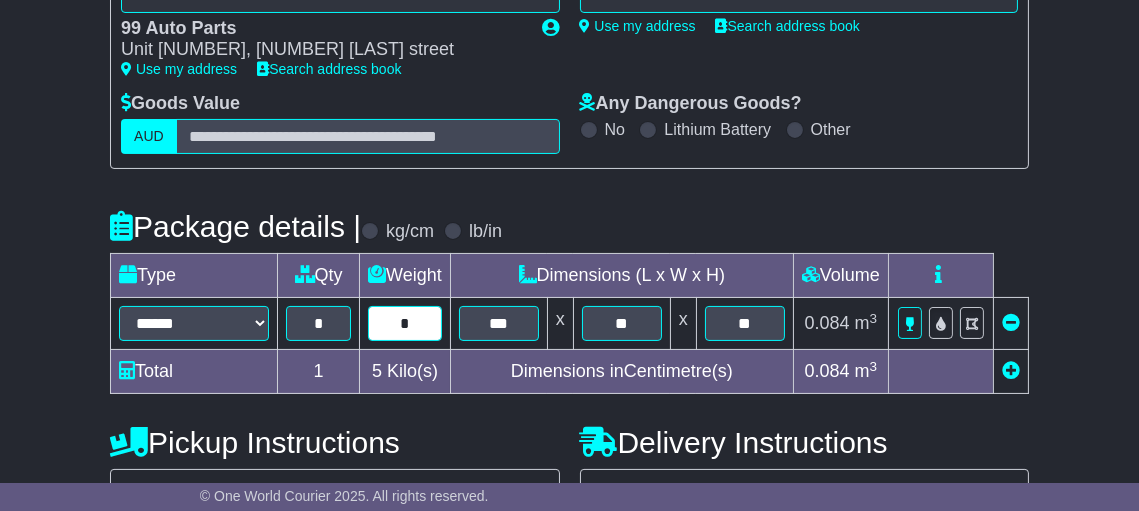 click on "*" at bounding box center (405, 323) 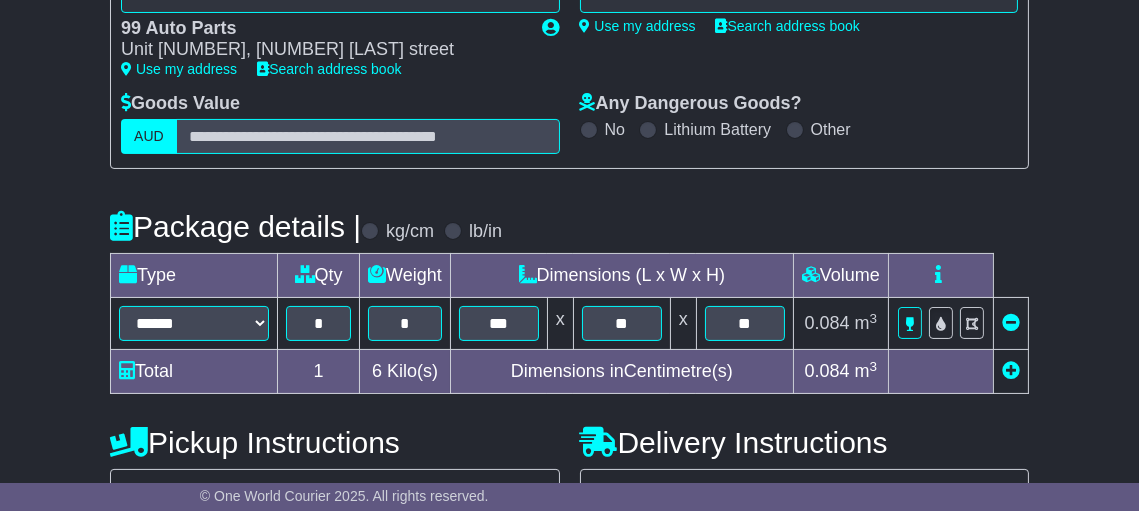 click on "**********" at bounding box center (569, 308) 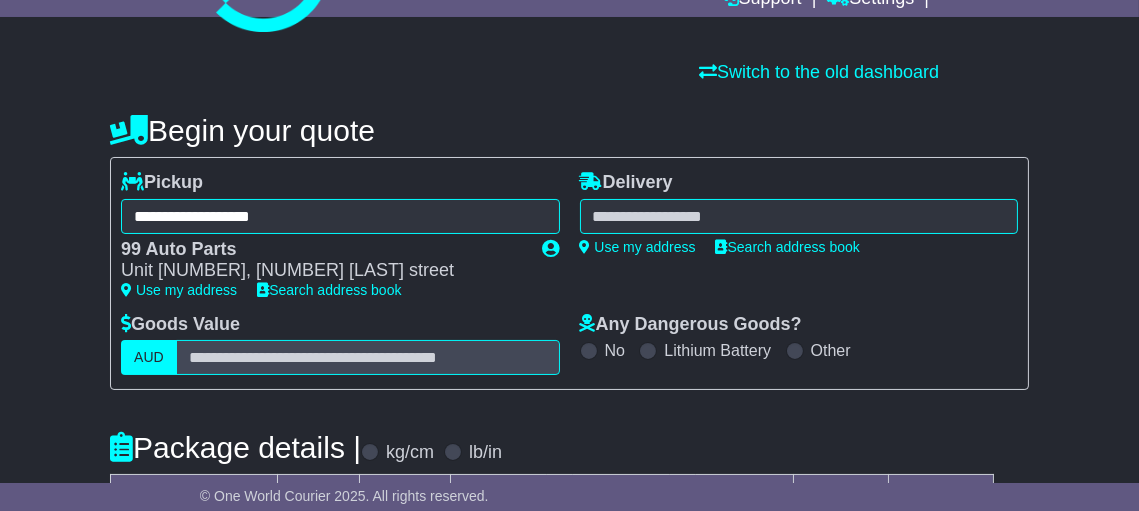 scroll, scrollTop: 85, scrollLeft: 0, axis: vertical 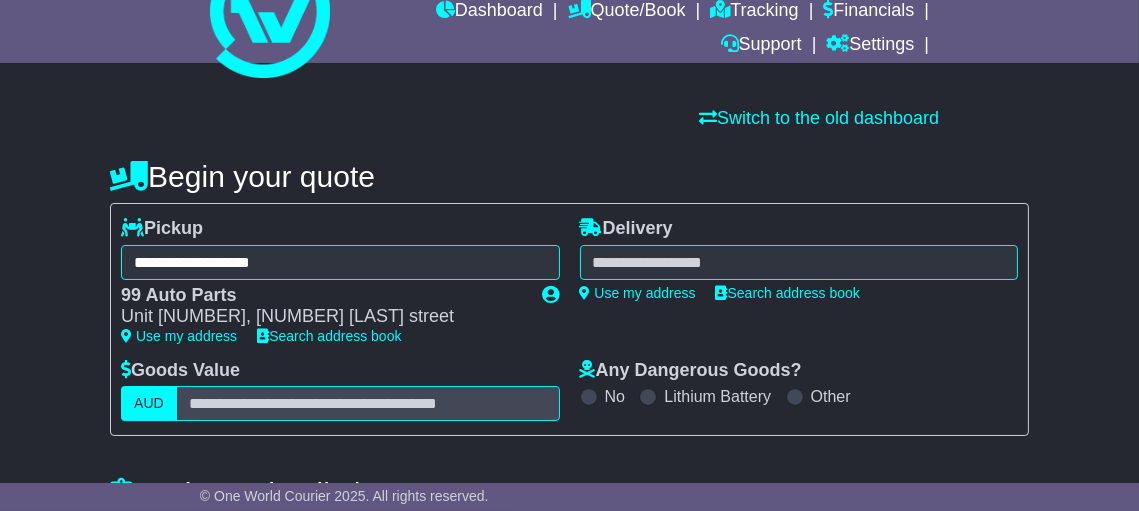 click on "**********" at bounding box center (799, 259) 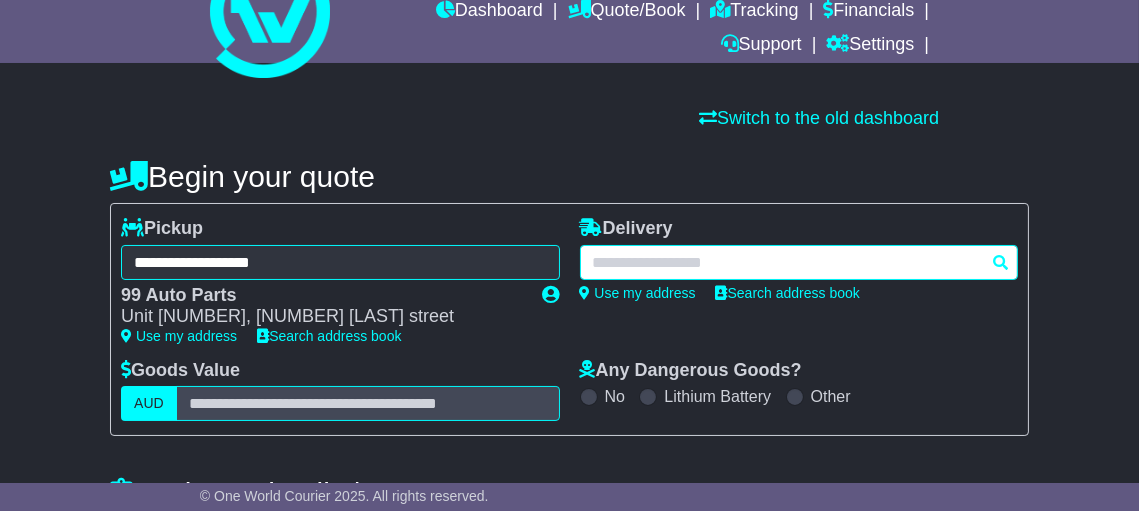 click at bounding box center [799, 262] 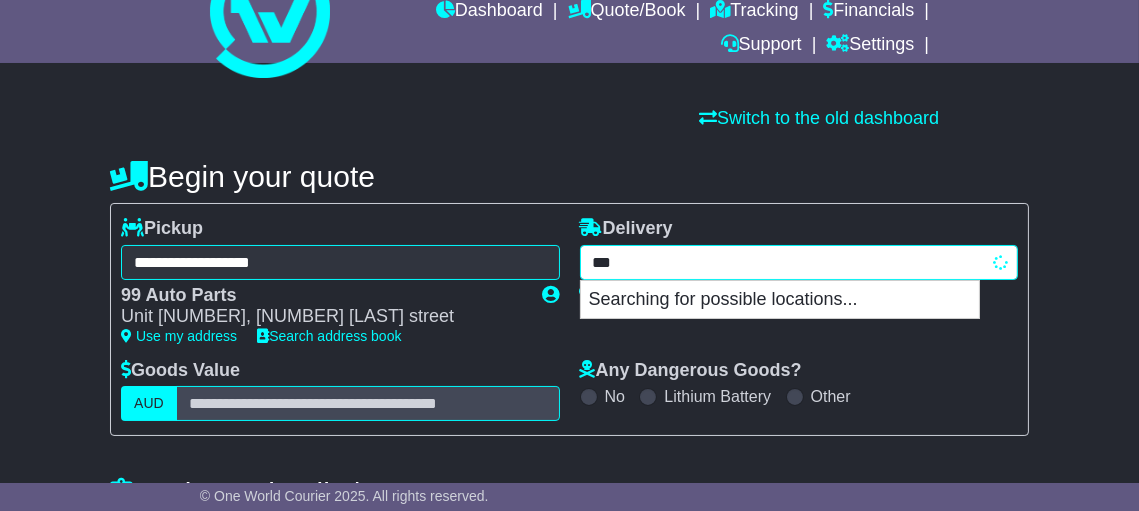 type on "****" 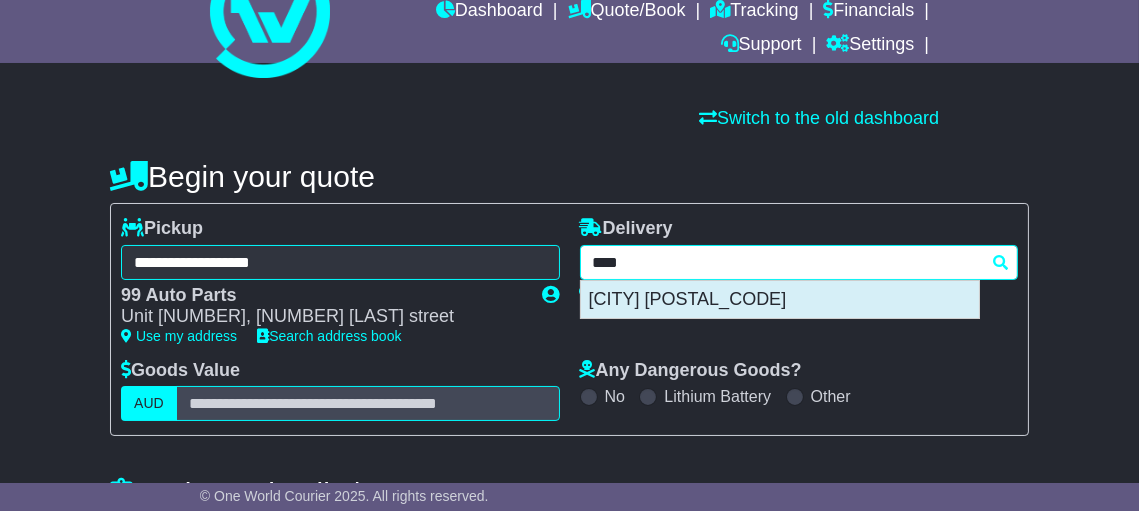 click on "[CITY] [POSTAL_CODE]" at bounding box center [780, 300] 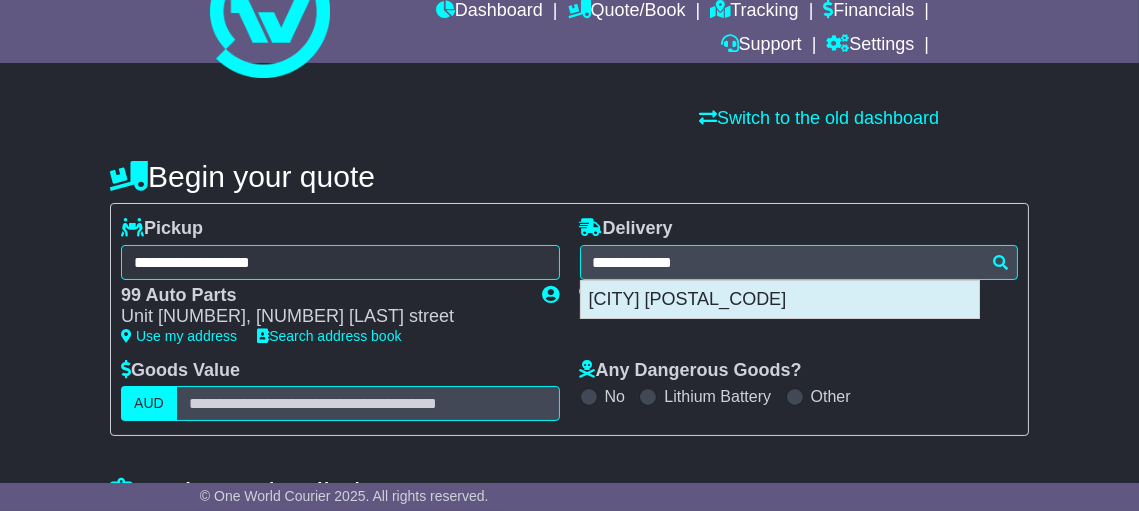 type on "**********" 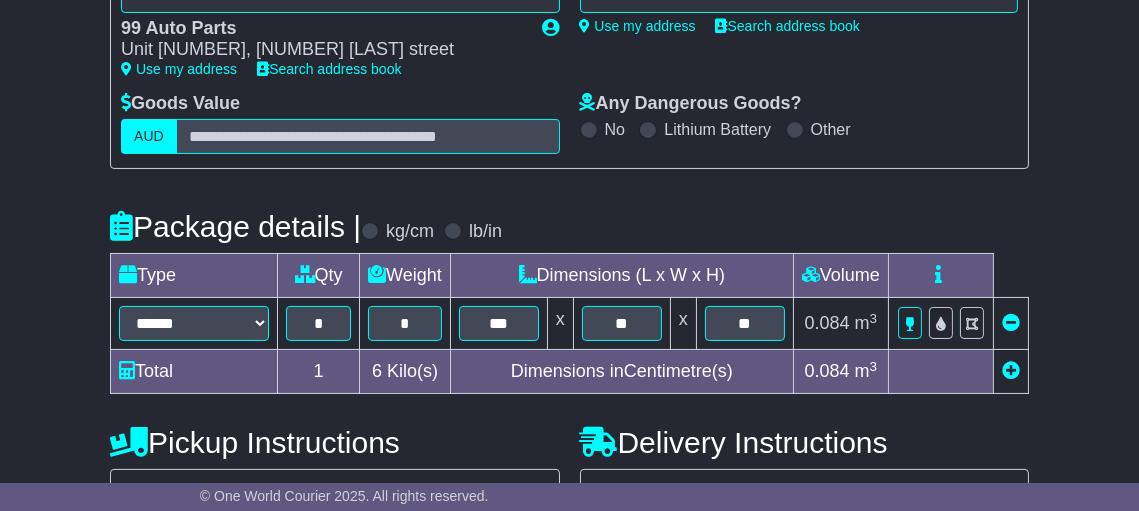 scroll, scrollTop: 619, scrollLeft: 0, axis: vertical 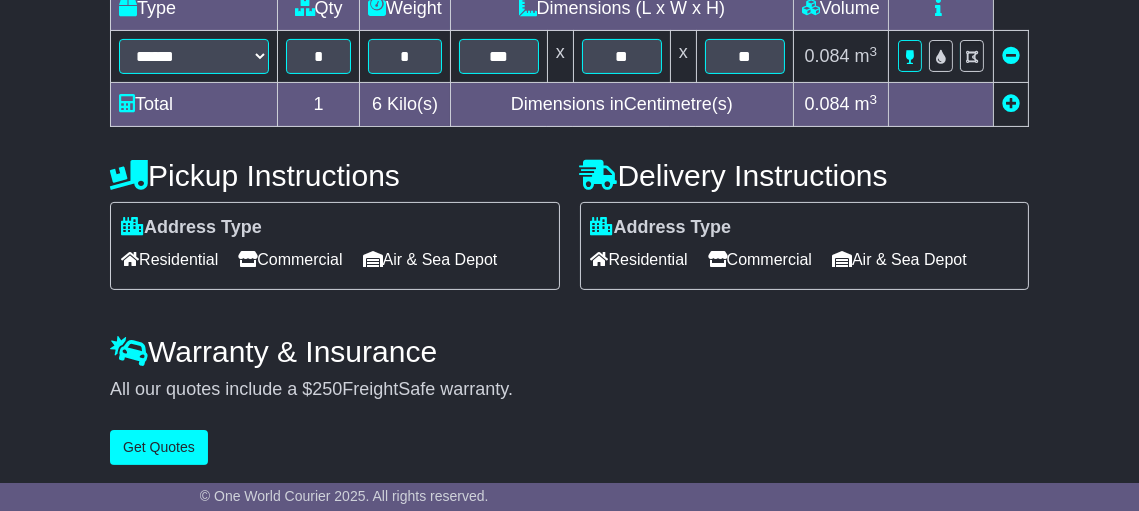click on "Residential" at bounding box center [639, 259] 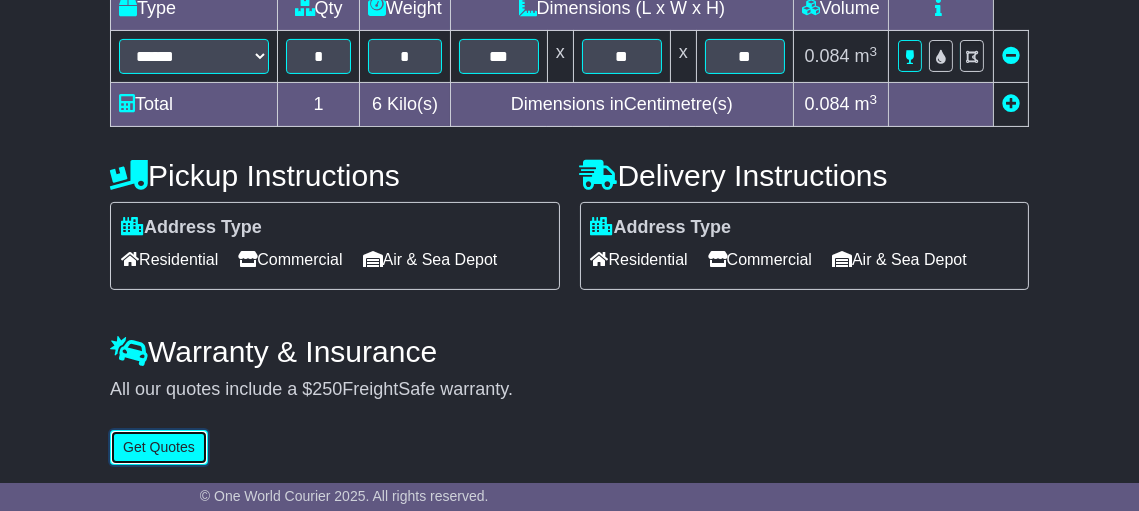 click on "Get Quotes" at bounding box center [159, 447] 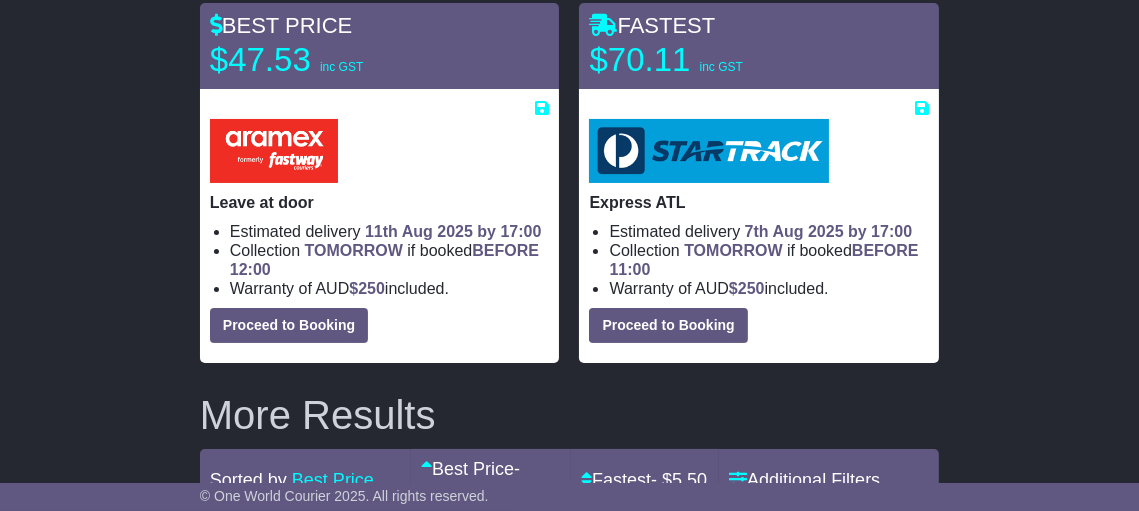scroll, scrollTop: 484, scrollLeft: 0, axis: vertical 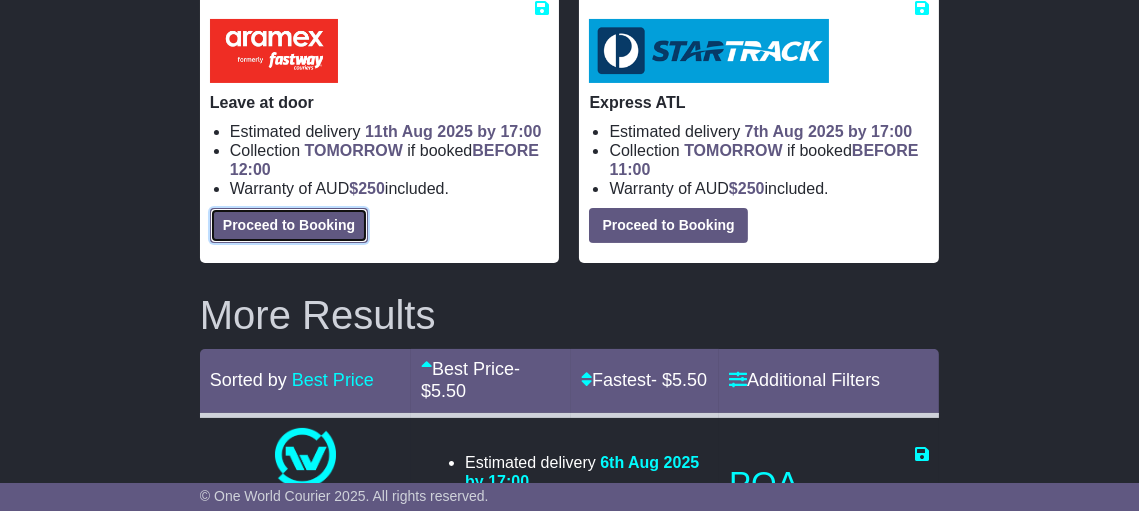 click on "Proceed to Booking" at bounding box center [289, 225] 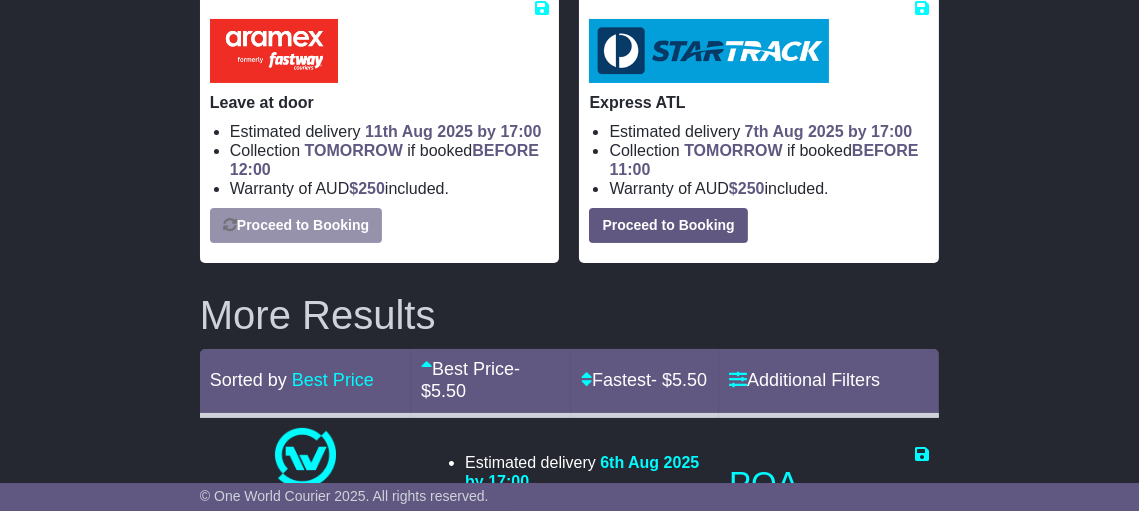 select on "**********" 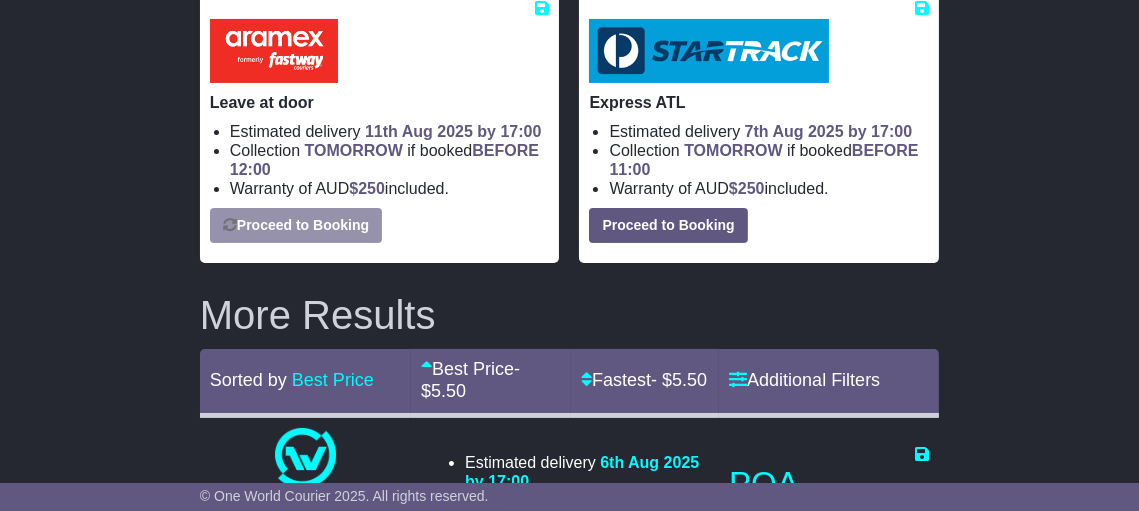select on "*****" 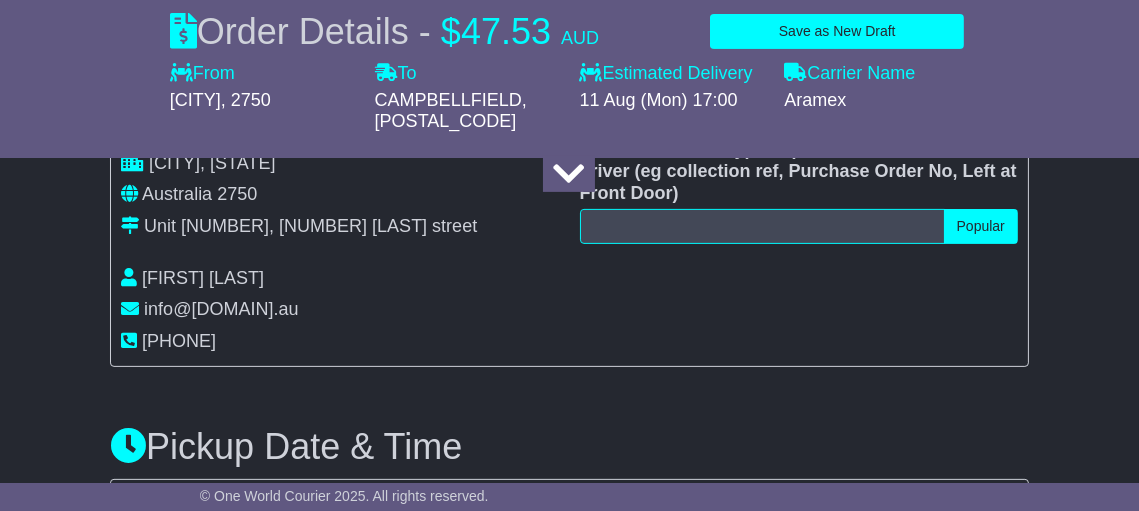 scroll, scrollTop: 617, scrollLeft: 0, axis: vertical 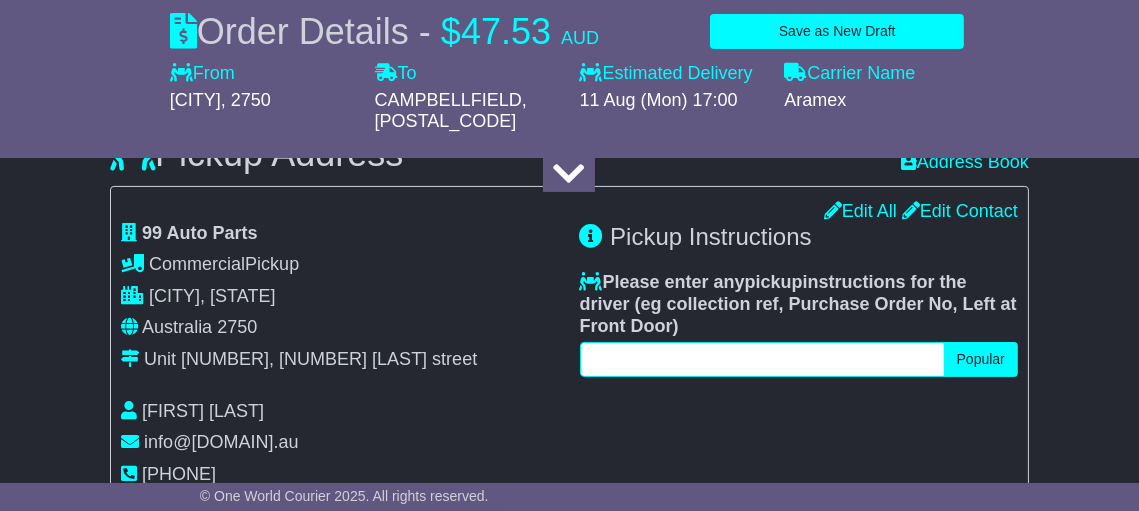 click at bounding box center [762, 359] 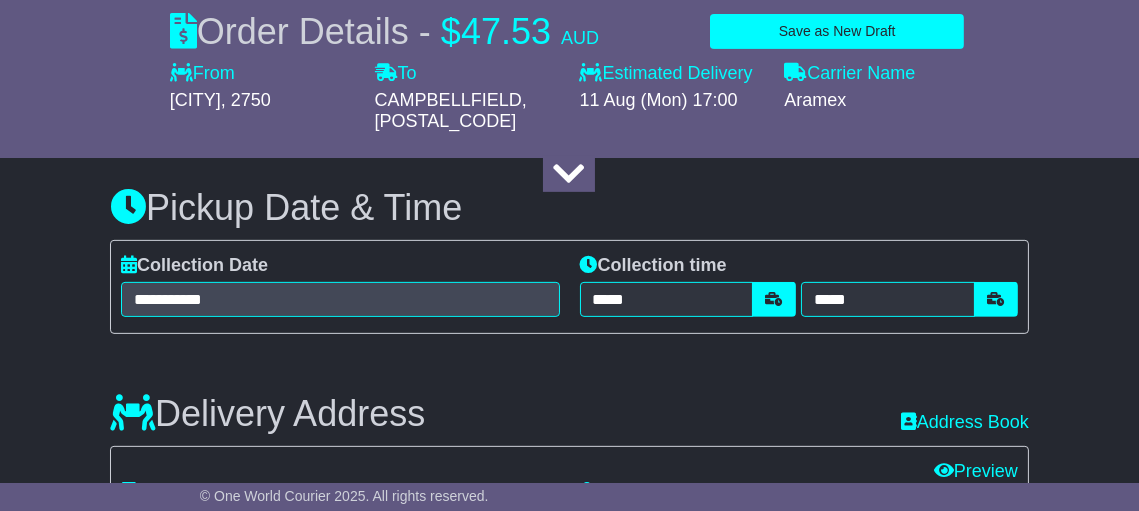 scroll, scrollTop: 1017, scrollLeft: 0, axis: vertical 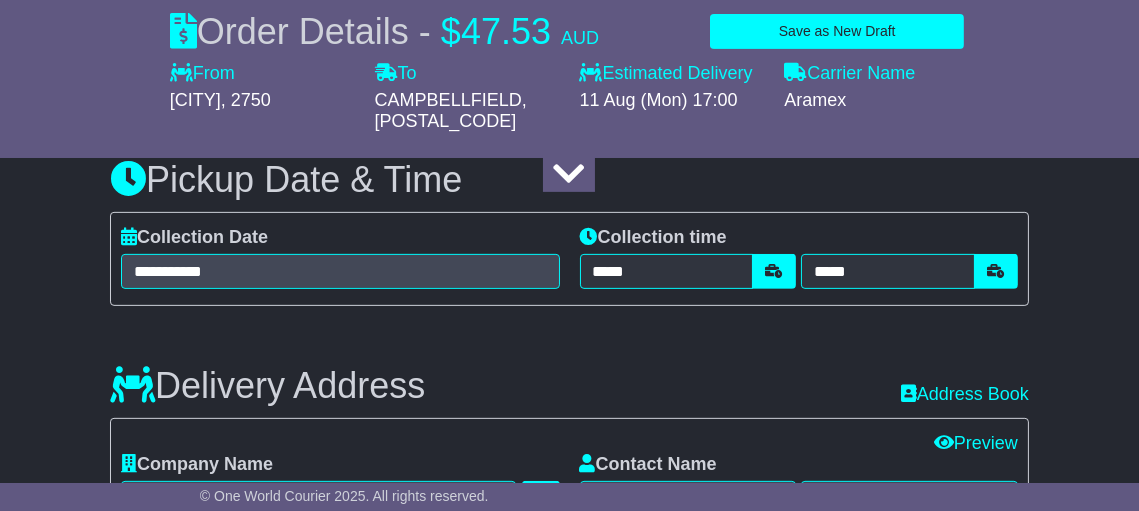 type on "**********" 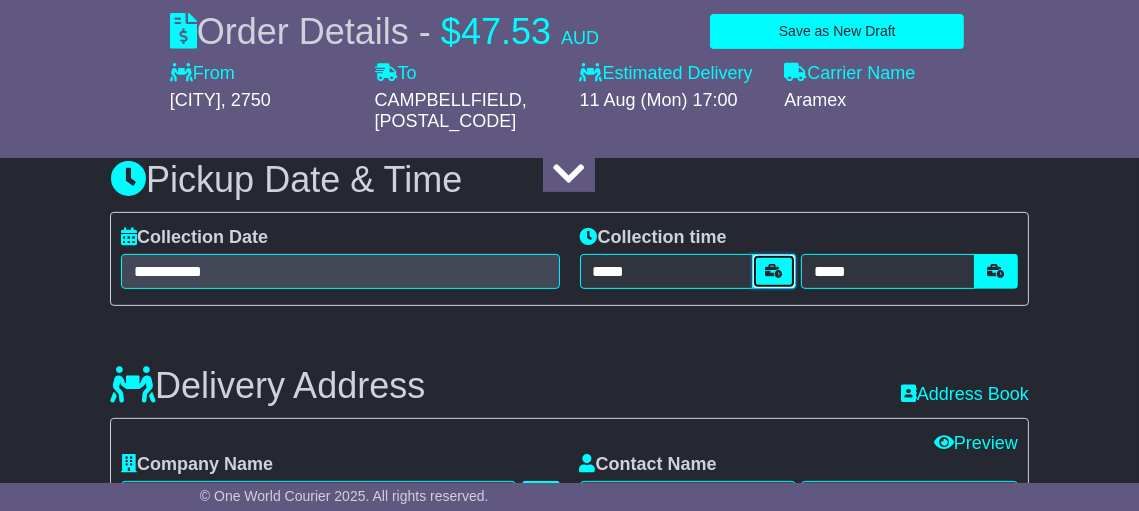 click at bounding box center [774, 271] 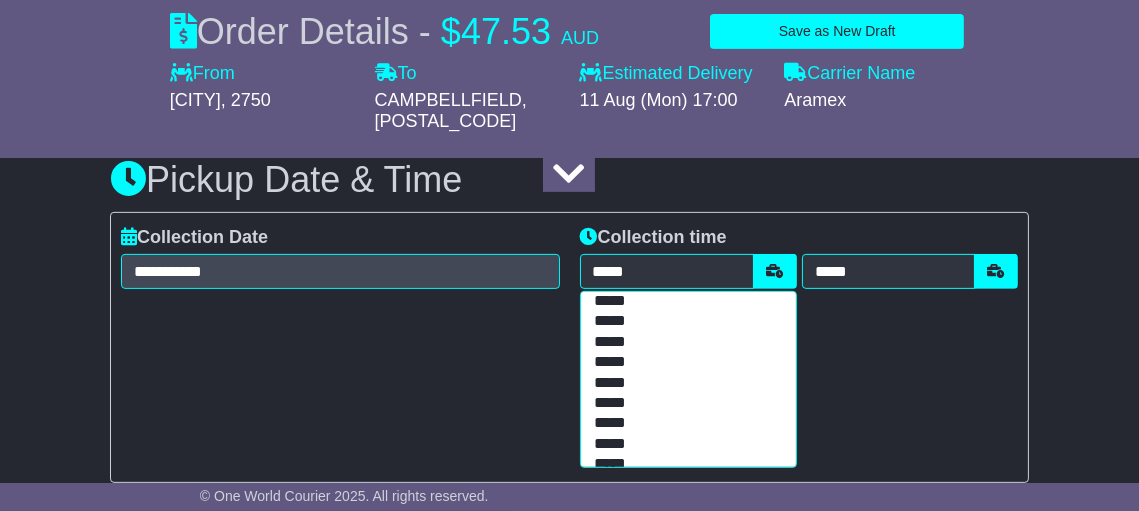 scroll, scrollTop: 266, scrollLeft: 0, axis: vertical 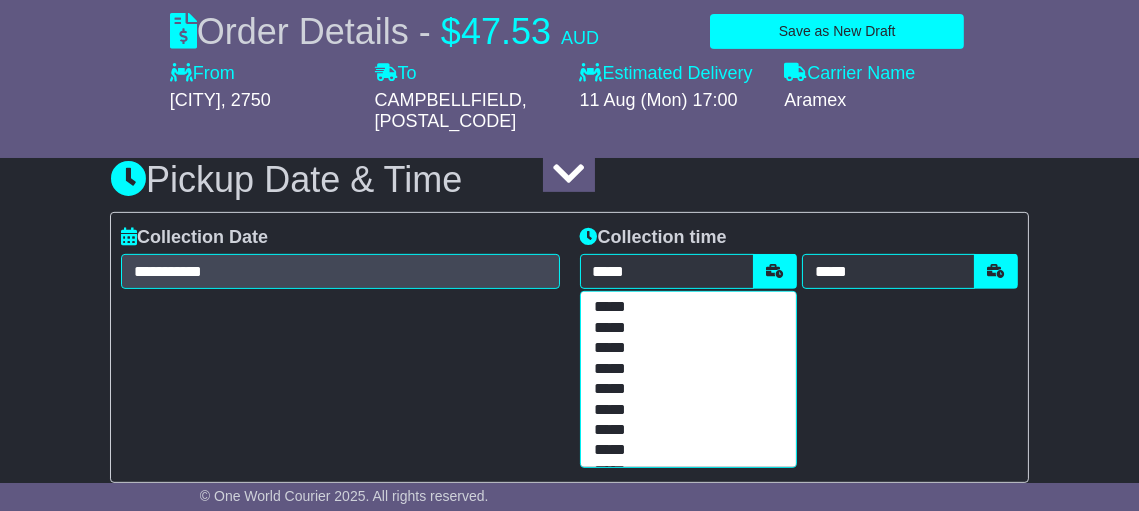 click on "*****" at bounding box center [685, 329] 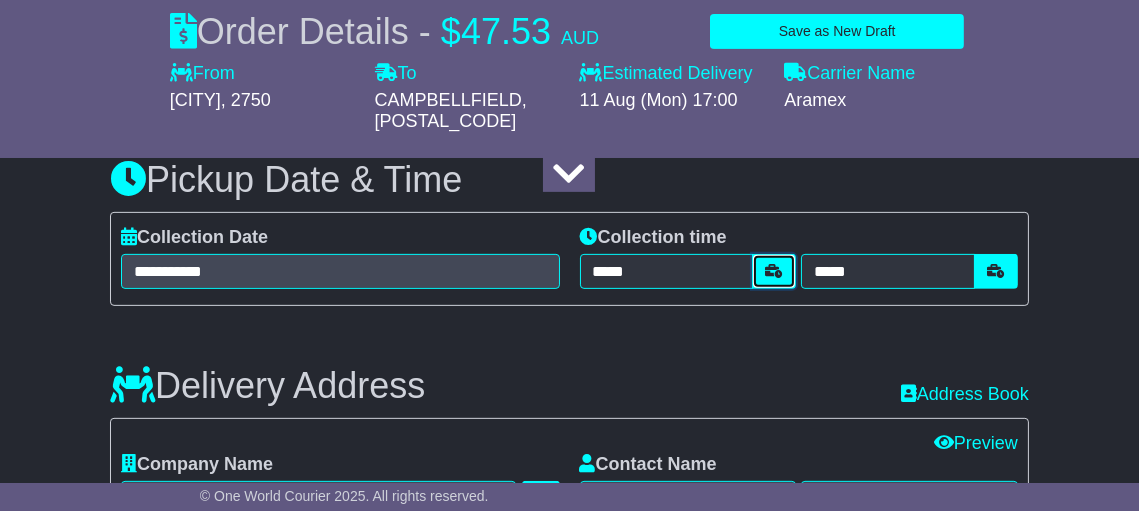 click at bounding box center (774, 271) 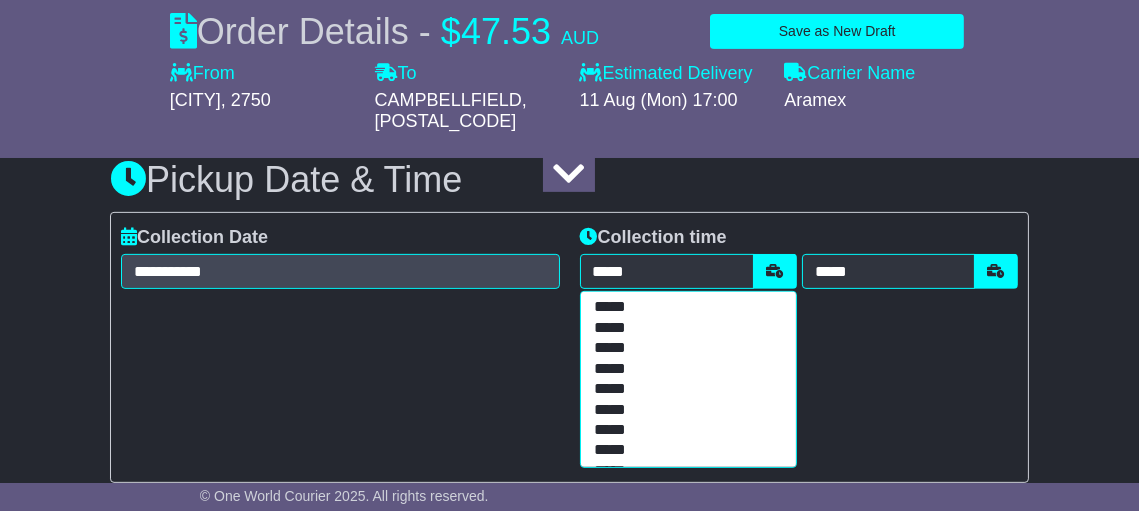 click on "*****" at bounding box center (685, 370) 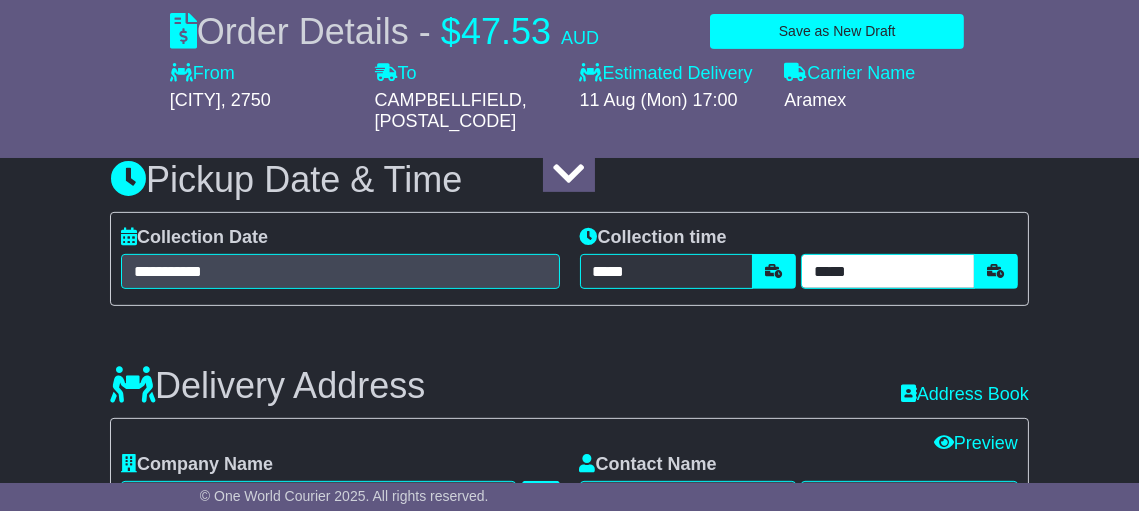 click on "*****" at bounding box center [888, 271] 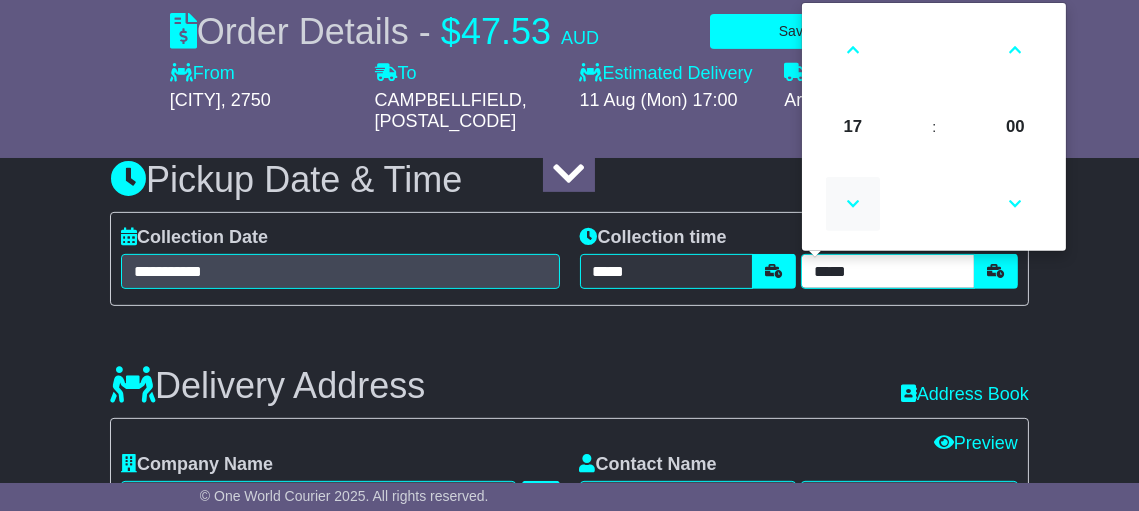 click at bounding box center [853, 204] 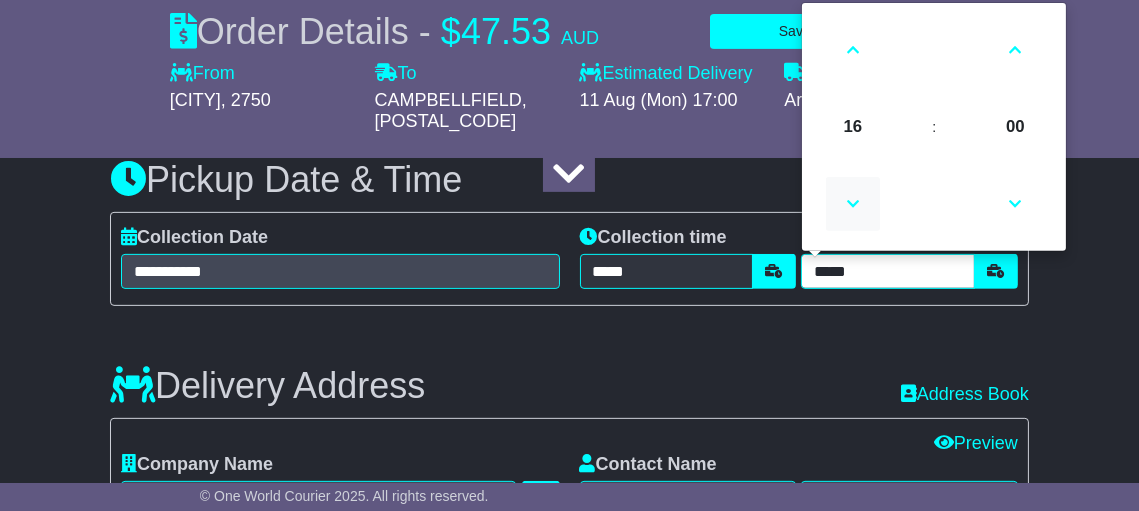 click at bounding box center (853, 204) 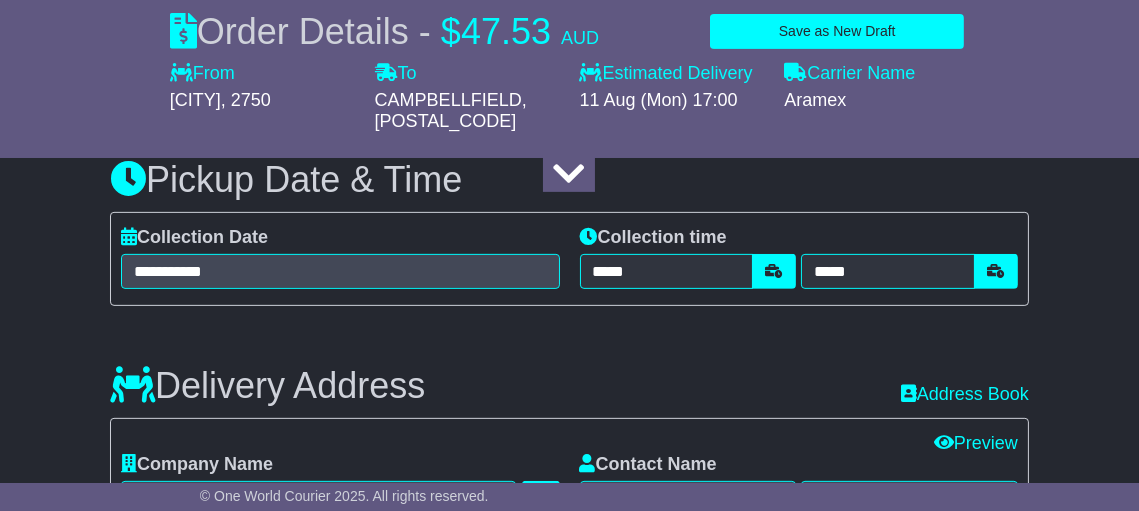 click on "Delivery Address
Recent:
Address Book" at bounding box center [569, 371] 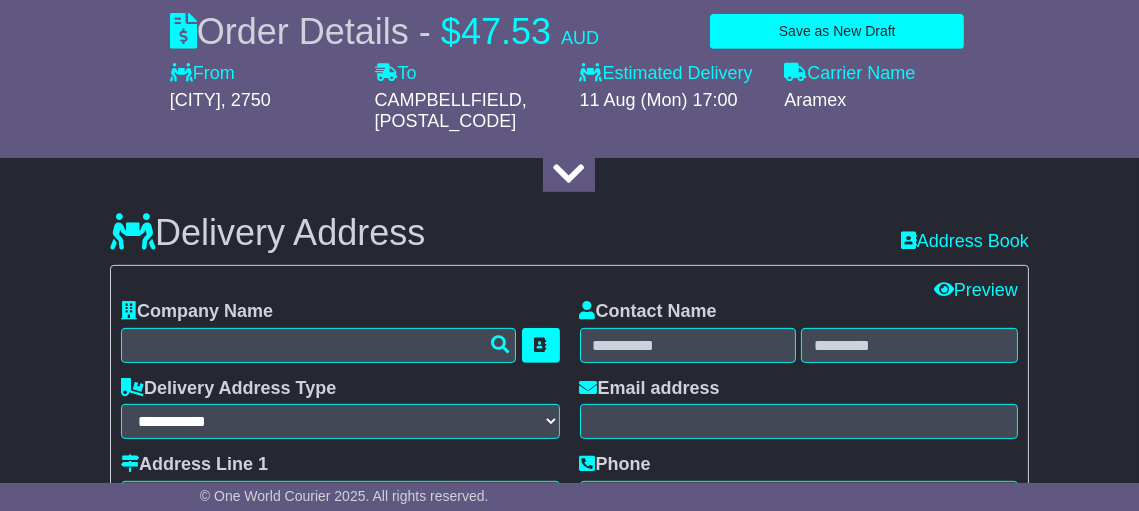 scroll, scrollTop: 1150, scrollLeft: 0, axis: vertical 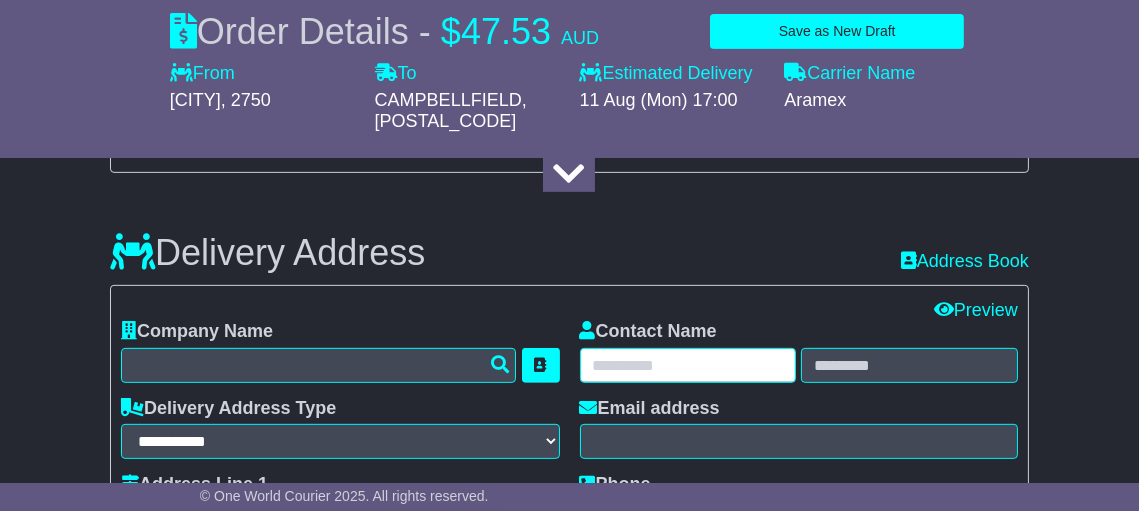 click at bounding box center (688, 365) 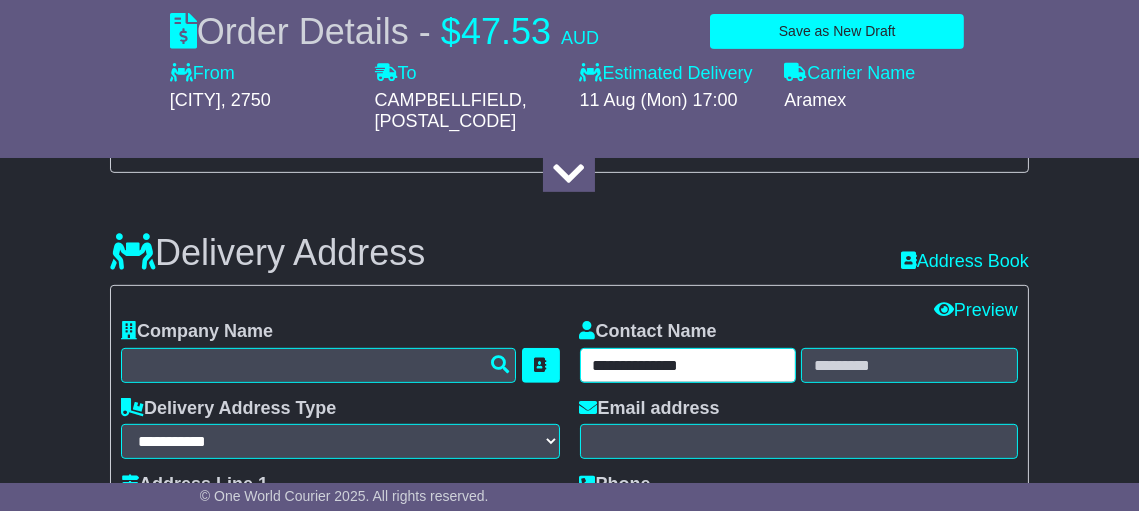 type on "**********" 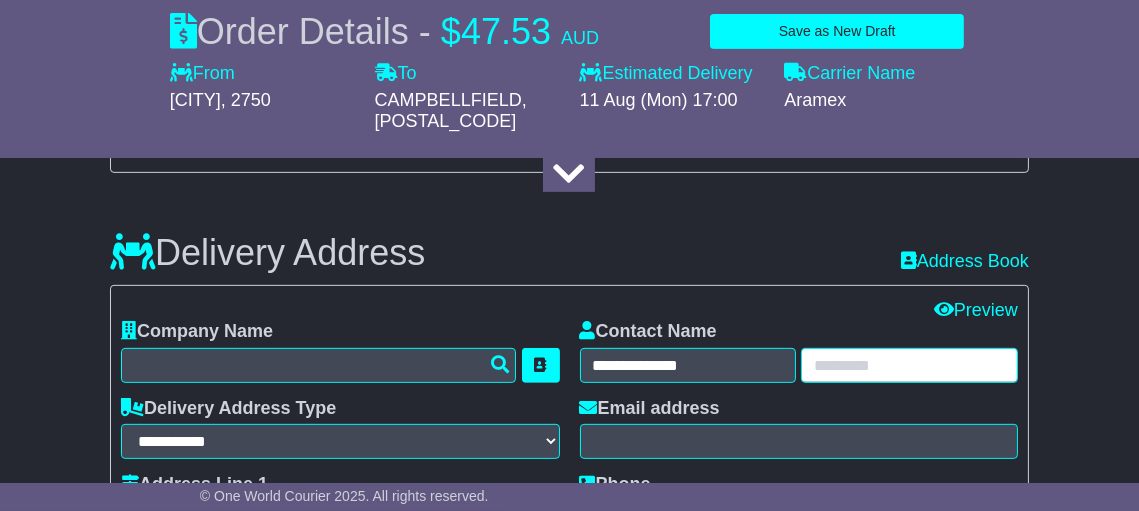 click at bounding box center (909, 365) 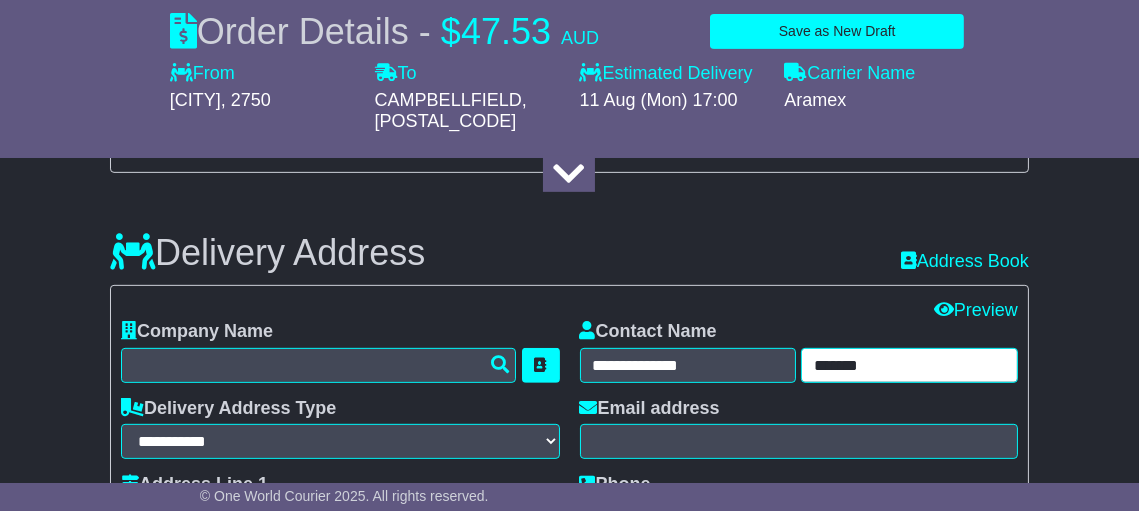 type on "*******" 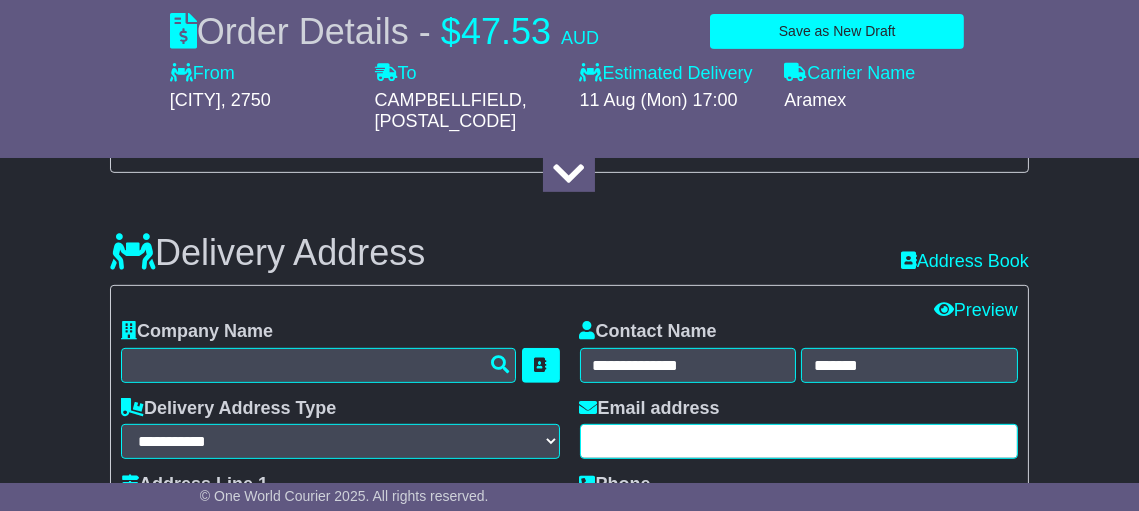 click at bounding box center (799, 441) 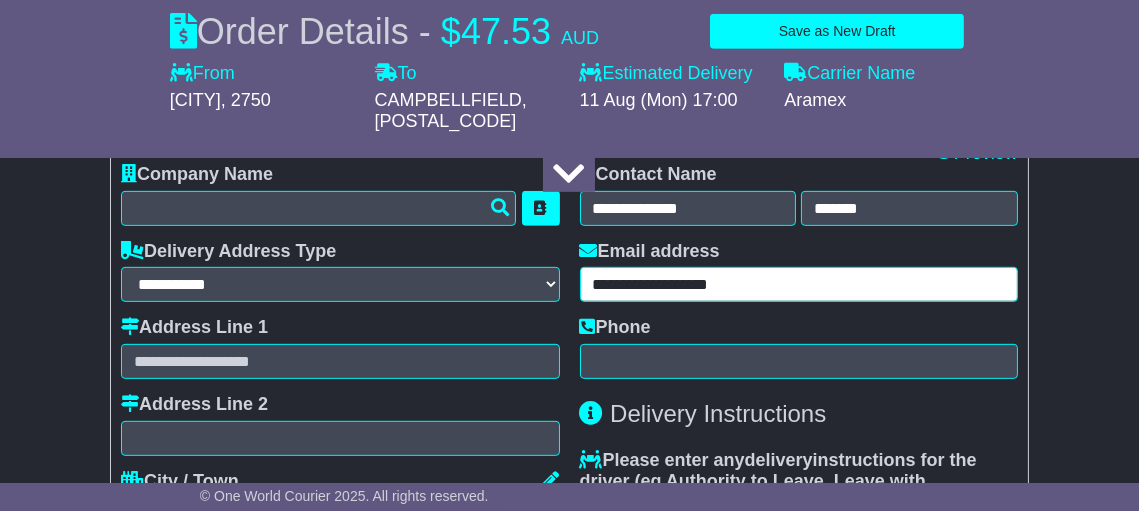 scroll, scrollTop: 1284, scrollLeft: 0, axis: vertical 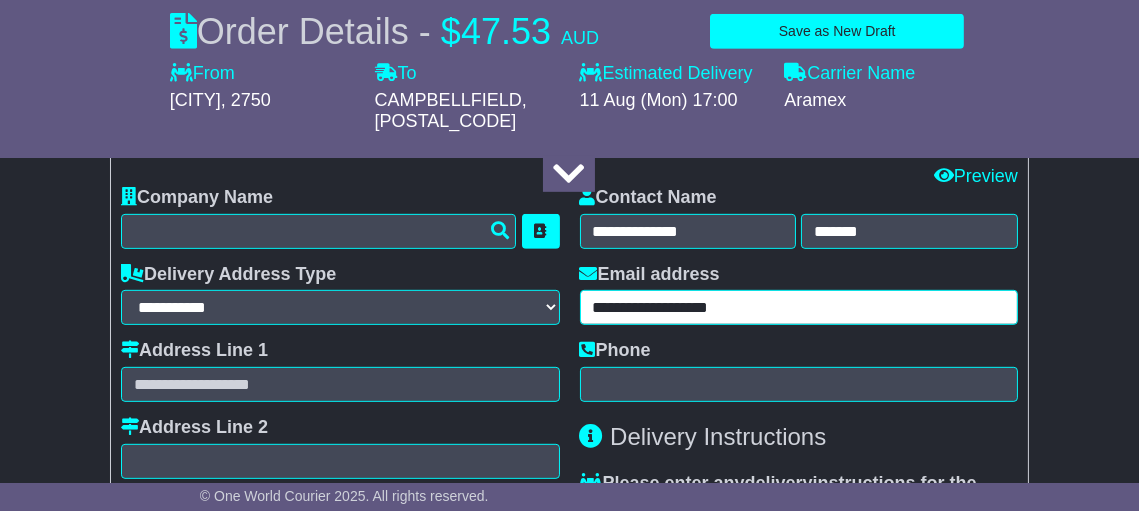 type on "**********" 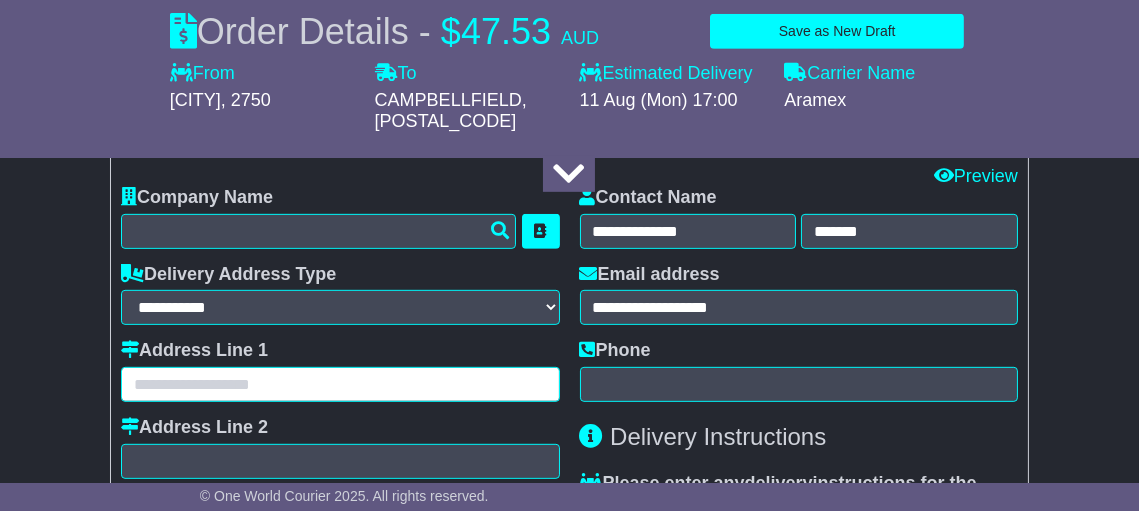 click at bounding box center [340, 384] 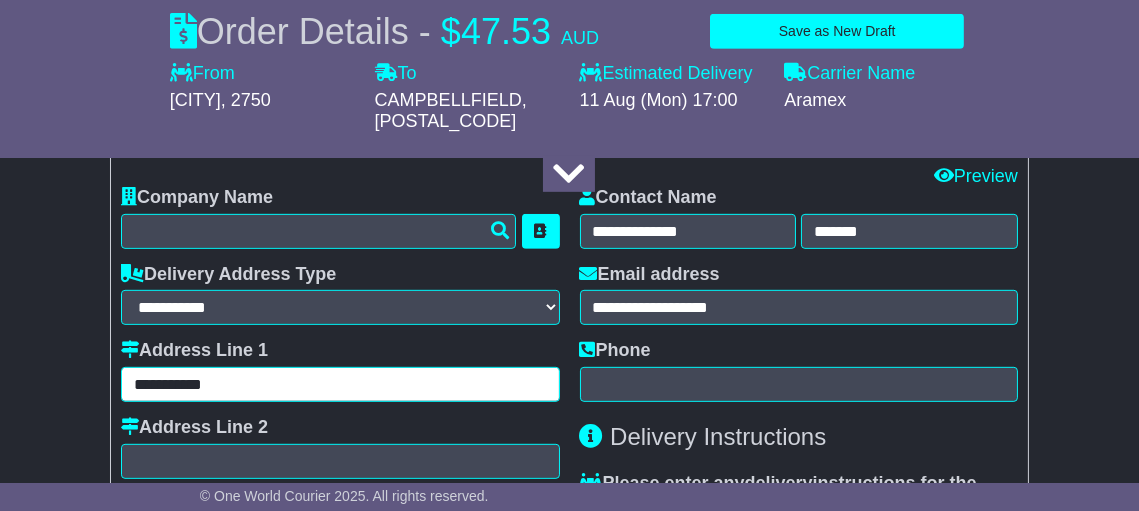scroll, scrollTop: 1417, scrollLeft: 0, axis: vertical 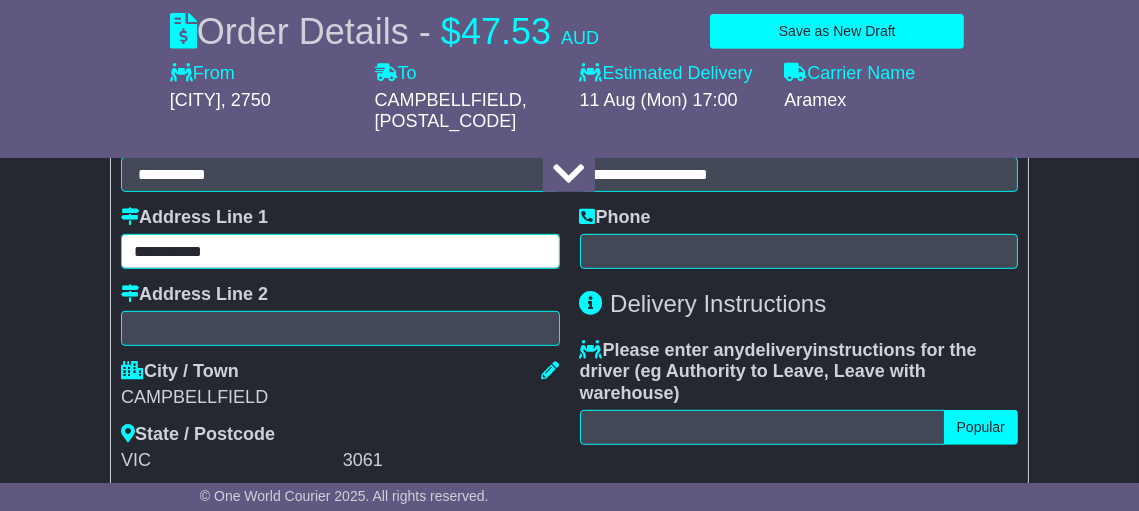 type on "**********" 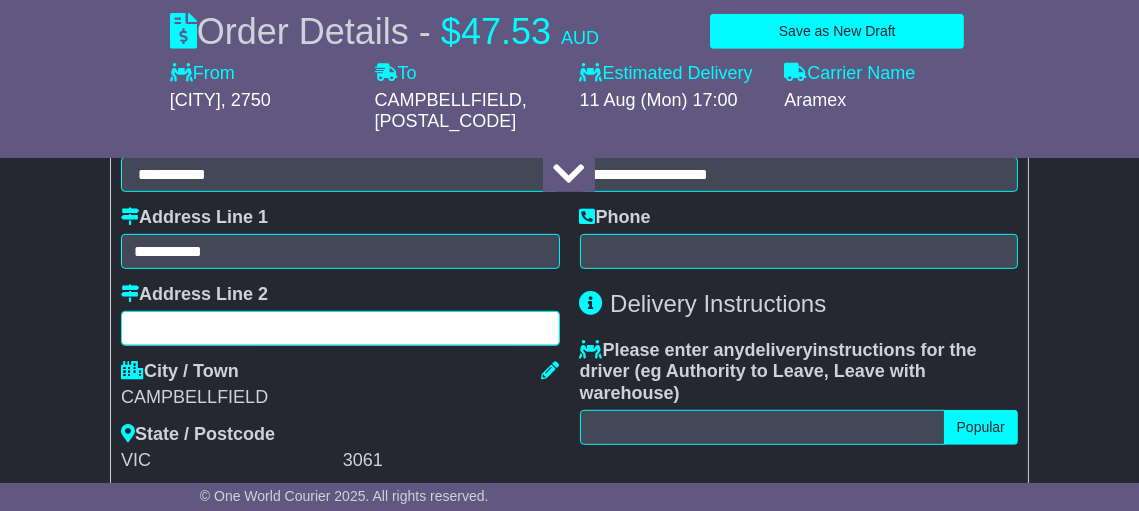 click at bounding box center [340, 328] 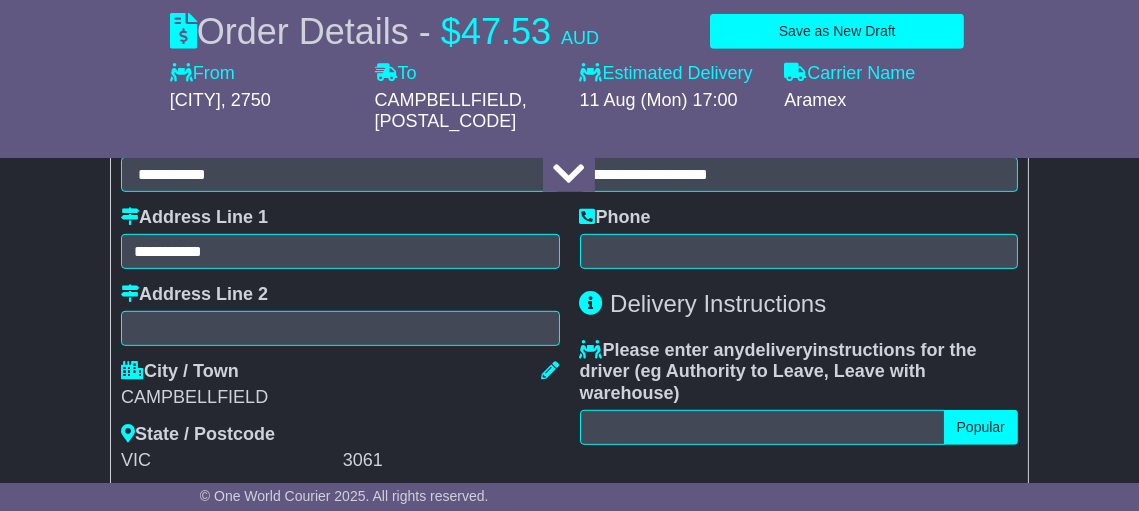 click on "About your package
What is your Package
Documents
Non-Documents
What are the Incoterms?
***
***
***
***
***
***
Description of Goods
Attention: dangerous goods are not allowed by service.
Your Internal Reference (required)
Any Dangerous Goods?
No" at bounding box center (569, 233) 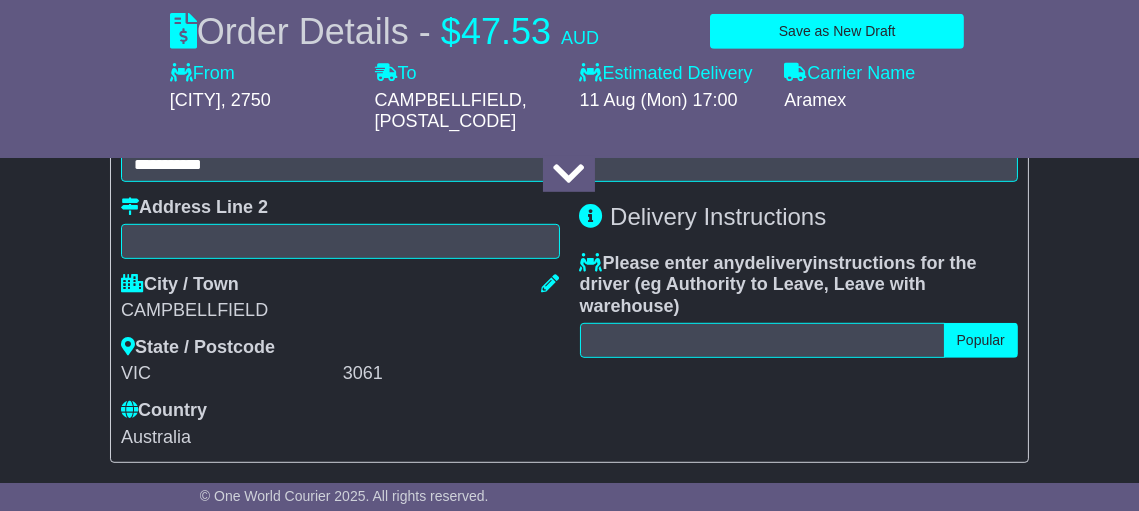 scroll, scrollTop: 1550, scrollLeft: 0, axis: vertical 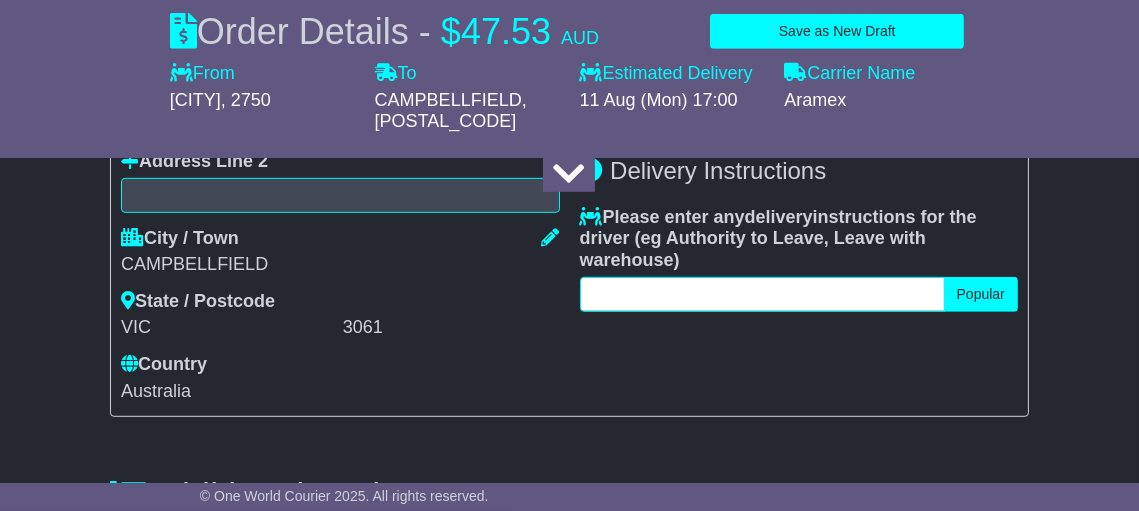 click at bounding box center (762, 294) 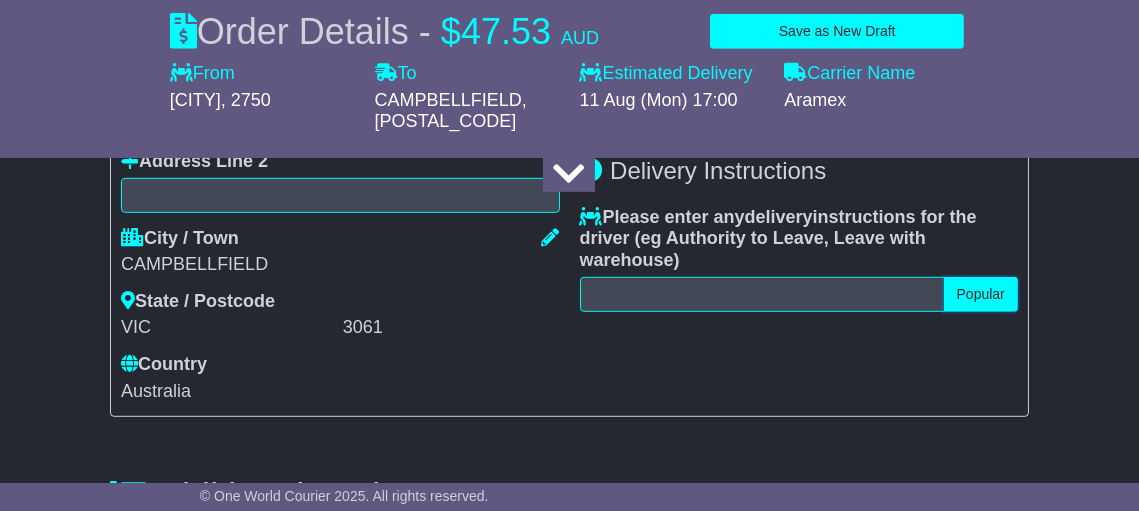 click on "Popular" at bounding box center [981, 294] 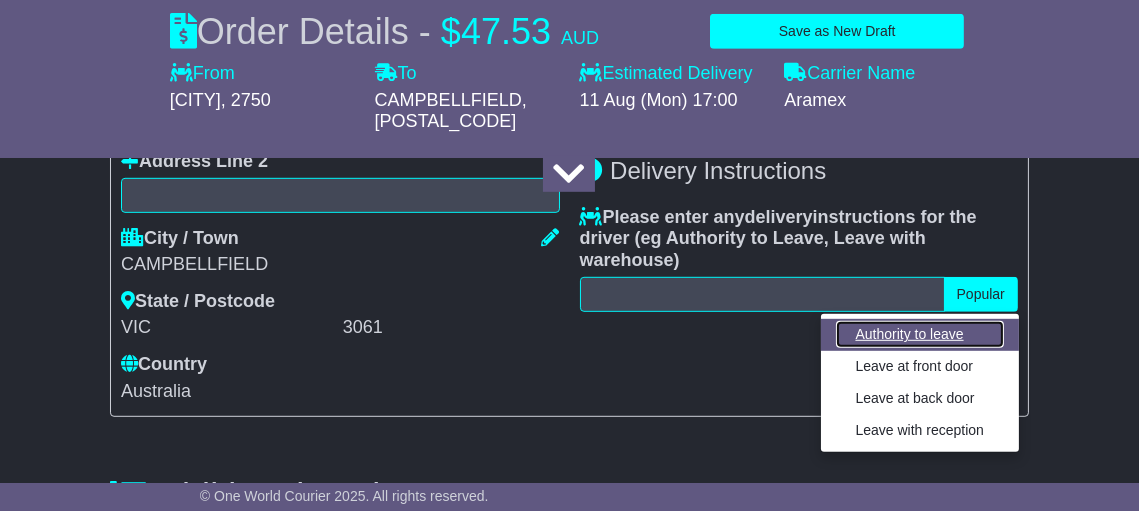 click on "Authority to leave" at bounding box center (920, 334) 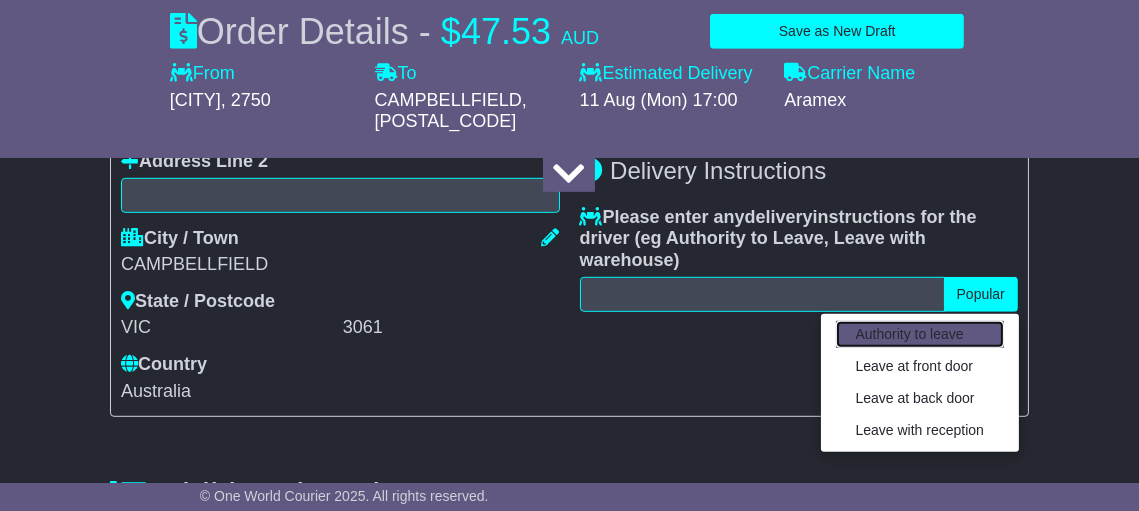 type on "**********" 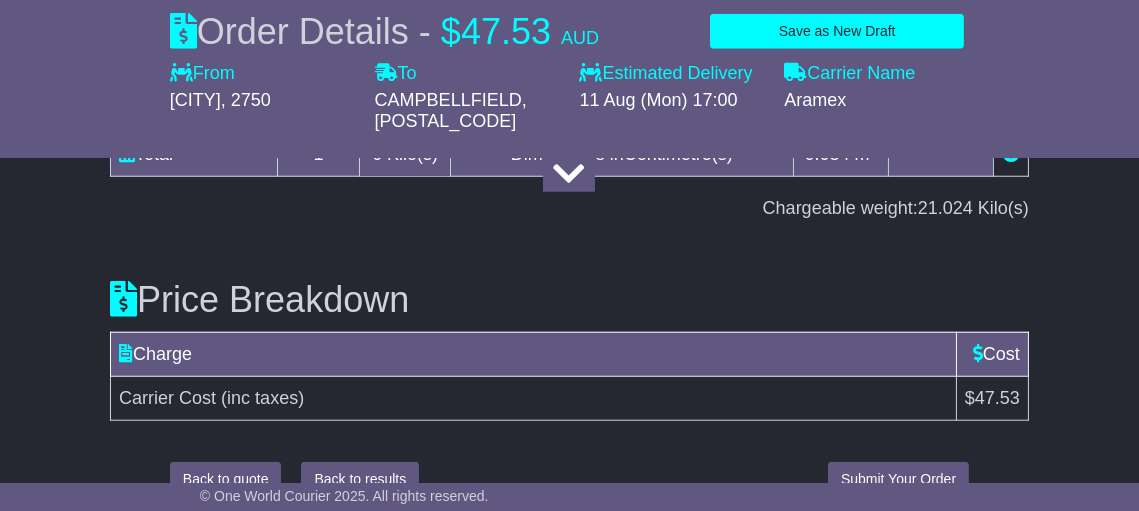 scroll, scrollTop: 2476, scrollLeft: 0, axis: vertical 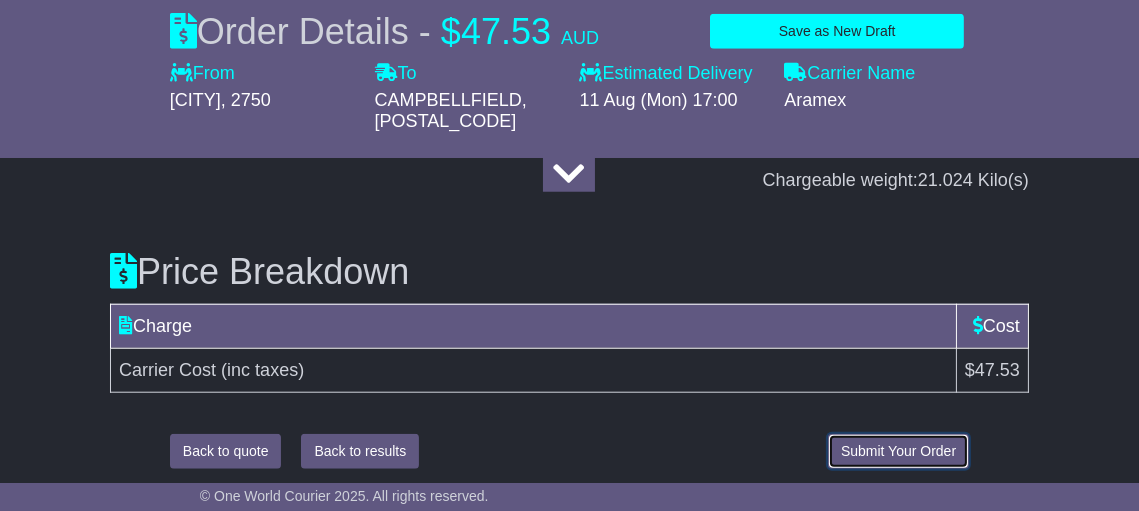 click on "Submit Your Order" at bounding box center [898, 451] 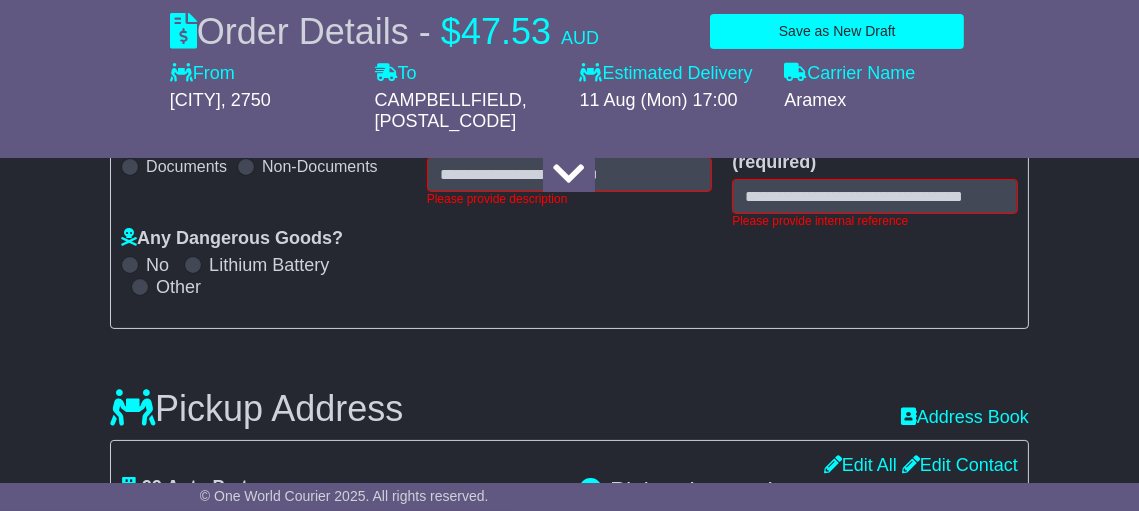 scroll, scrollTop: 325, scrollLeft: 0, axis: vertical 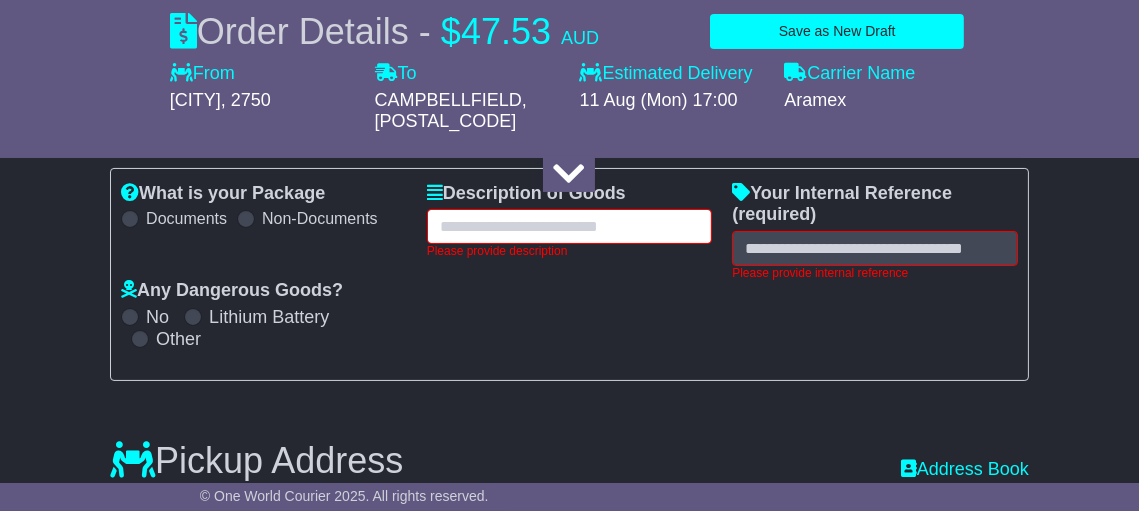 click at bounding box center [570, 226] 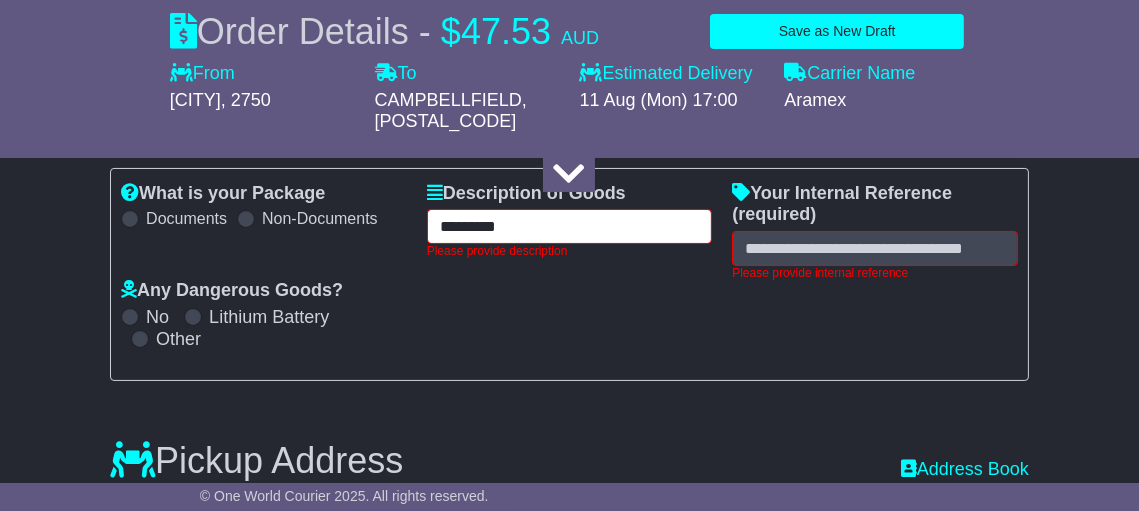type on "*********" 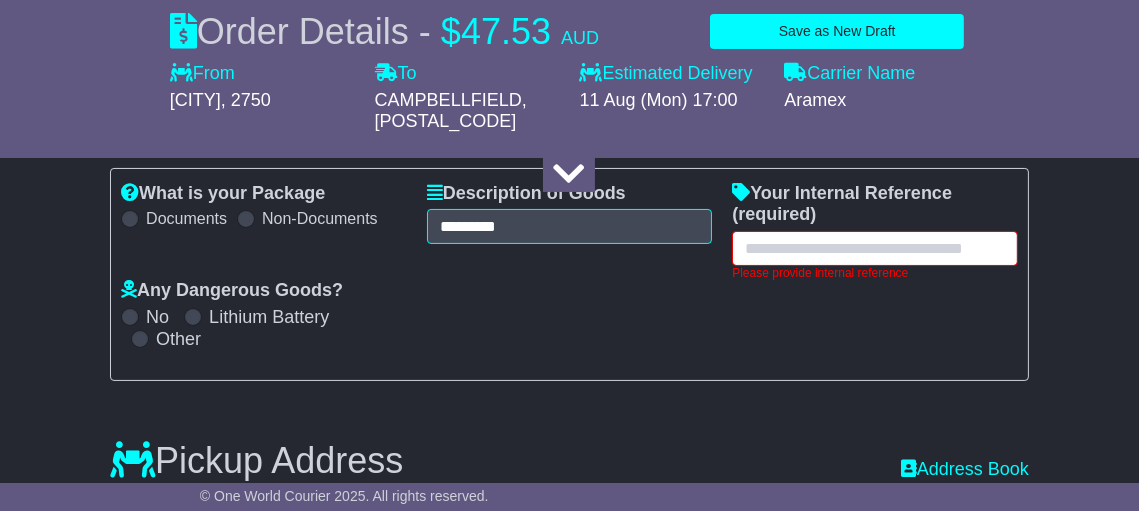 click at bounding box center [875, 248] 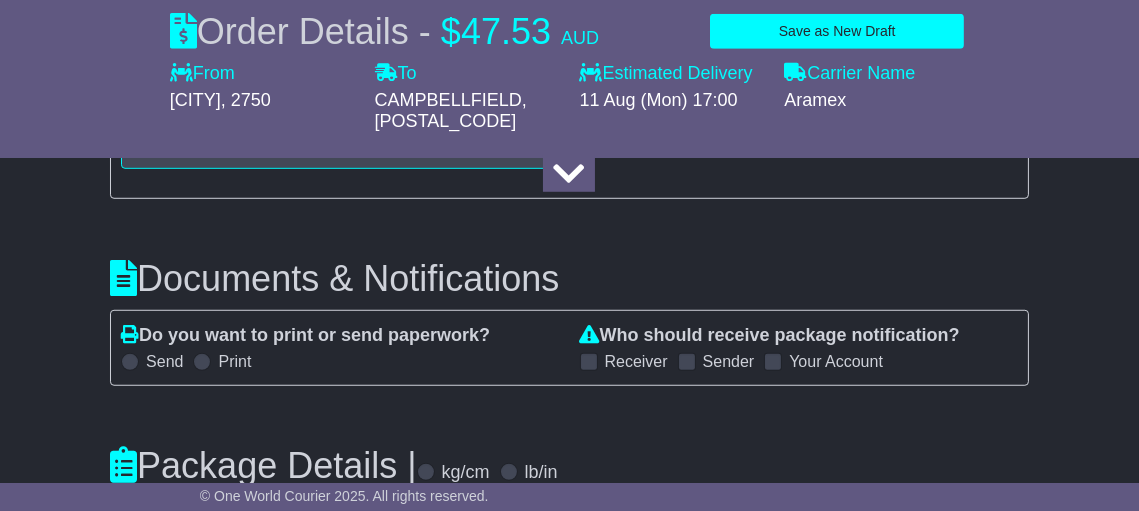 scroll, scrollTop: 2393, scrollLeft: 0, axis: vertical 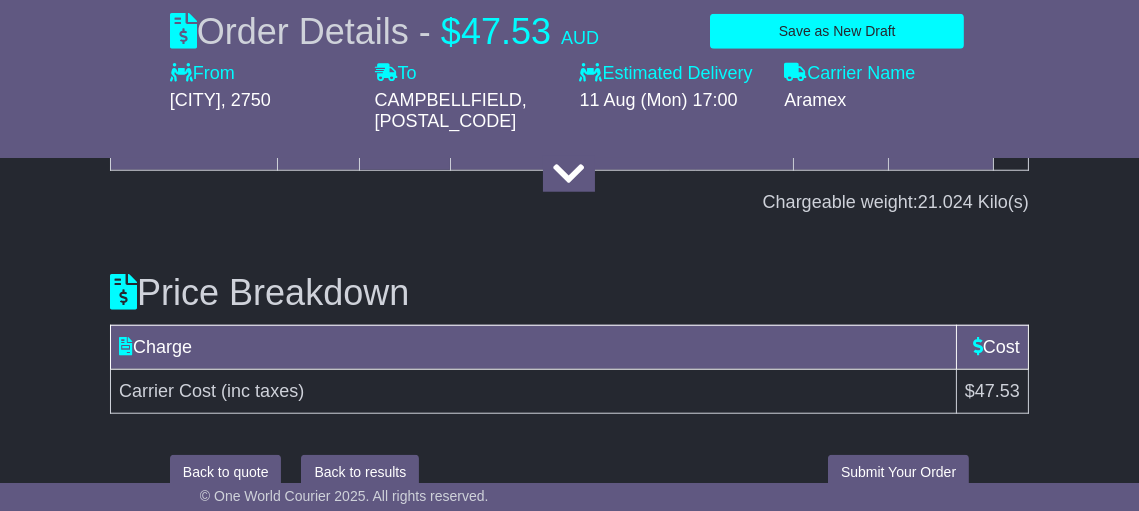type on "*********" 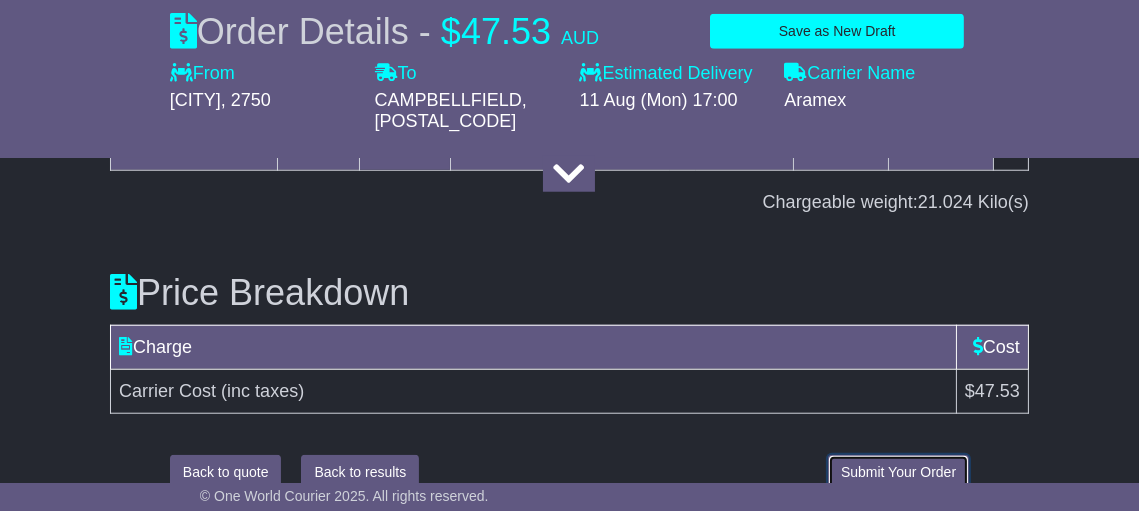 click on "Submit Your Order" at bounding box center [898, 472] 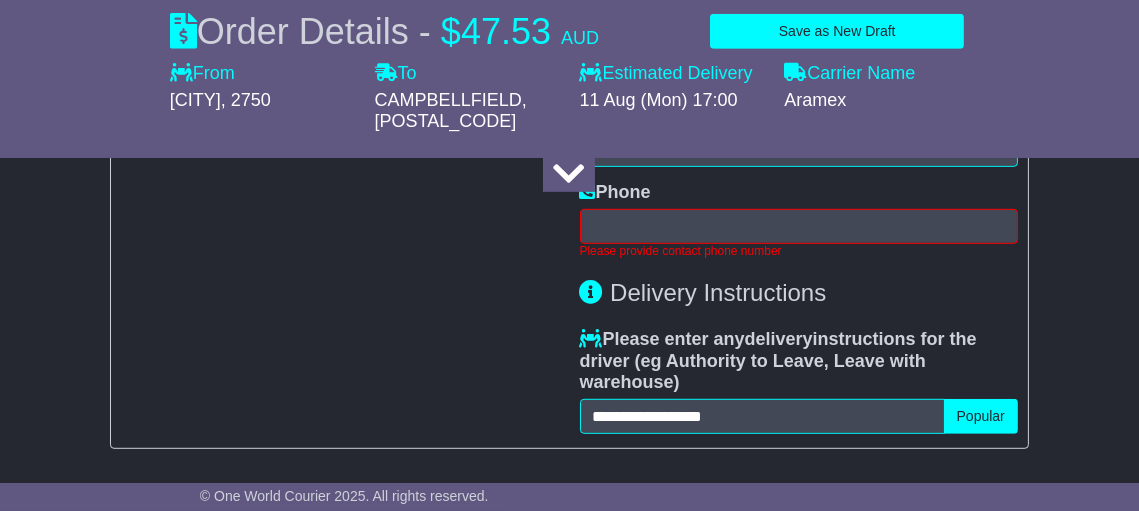 scroll, scrollTop: 1442, scrollLeft: 0, axis: vertical 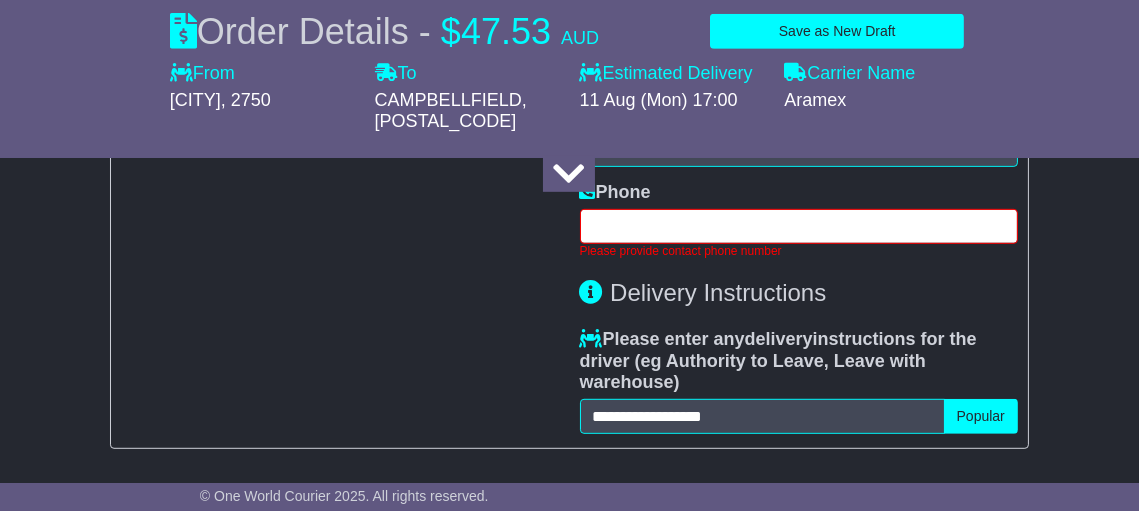 click at bounding box center (799, 226) 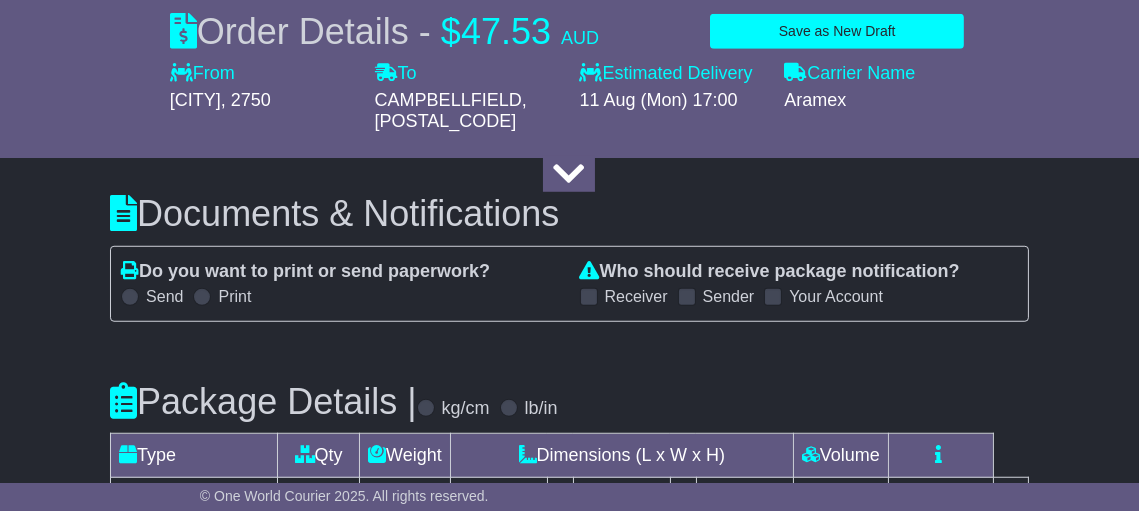 scroll, scrollTop: 2379, scrollLeft: 0, axis: vertical 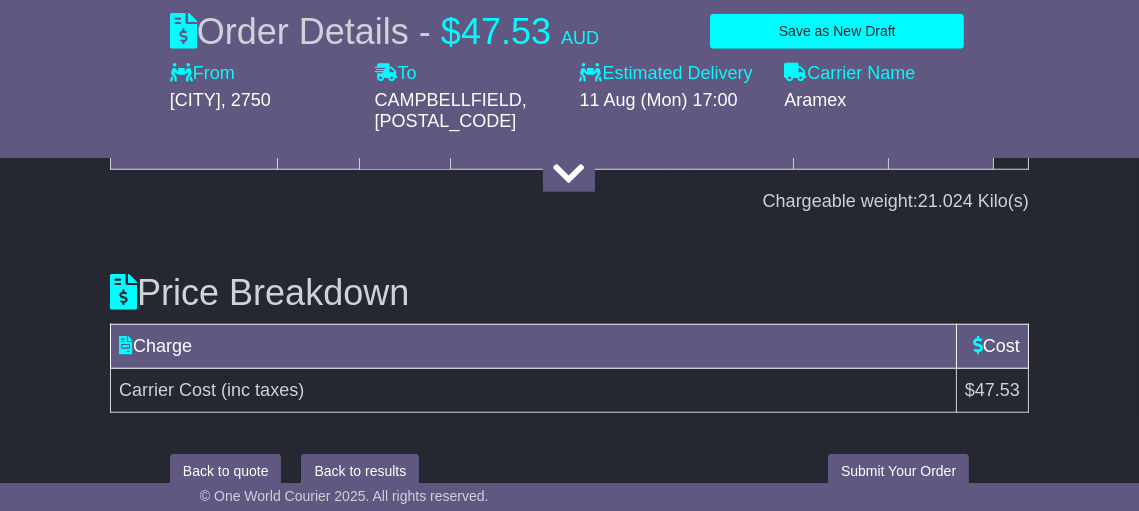 type on "**********" 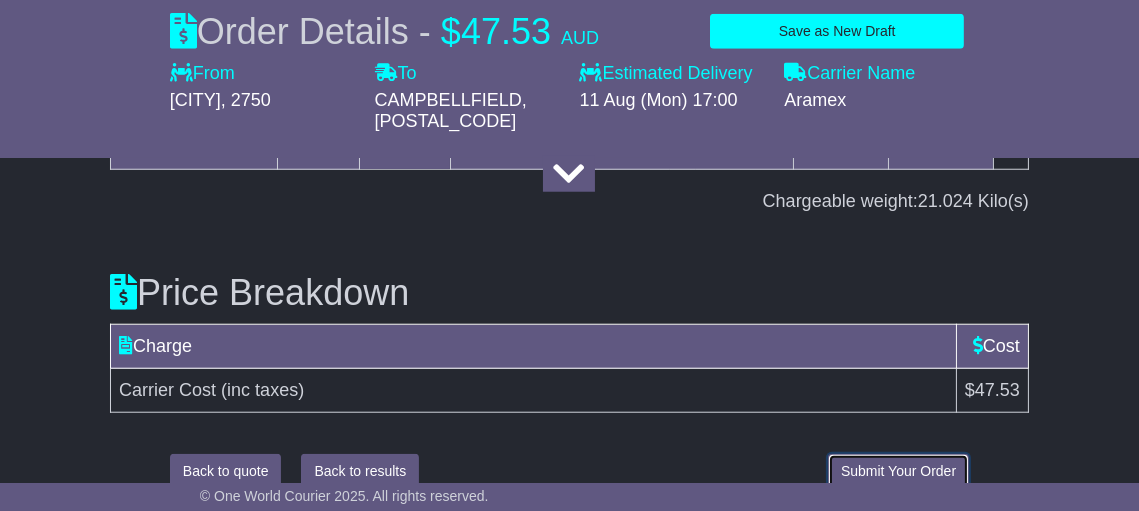 click on "Submit Your Order" at bounding box center [898, 471] 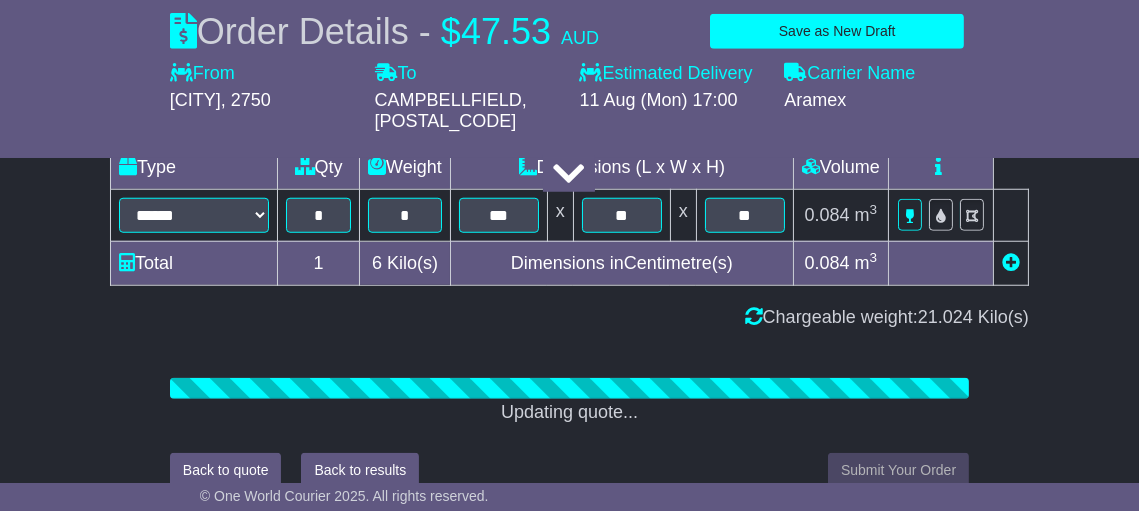 scroll, scrollTop: 2364, scrollLeft: 0, axis: vertical 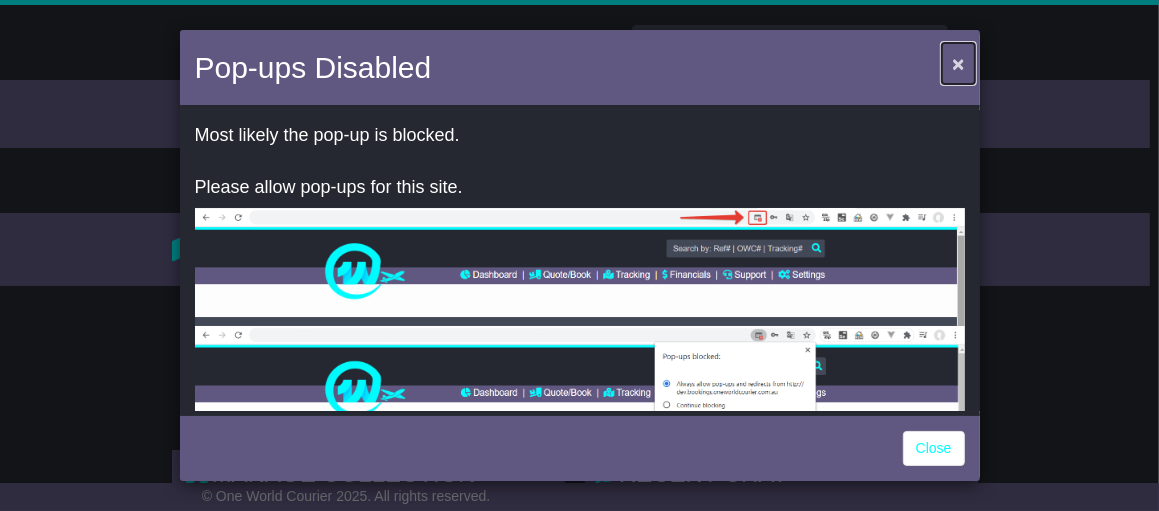 click on "×" at bounding box center [958, 63] 